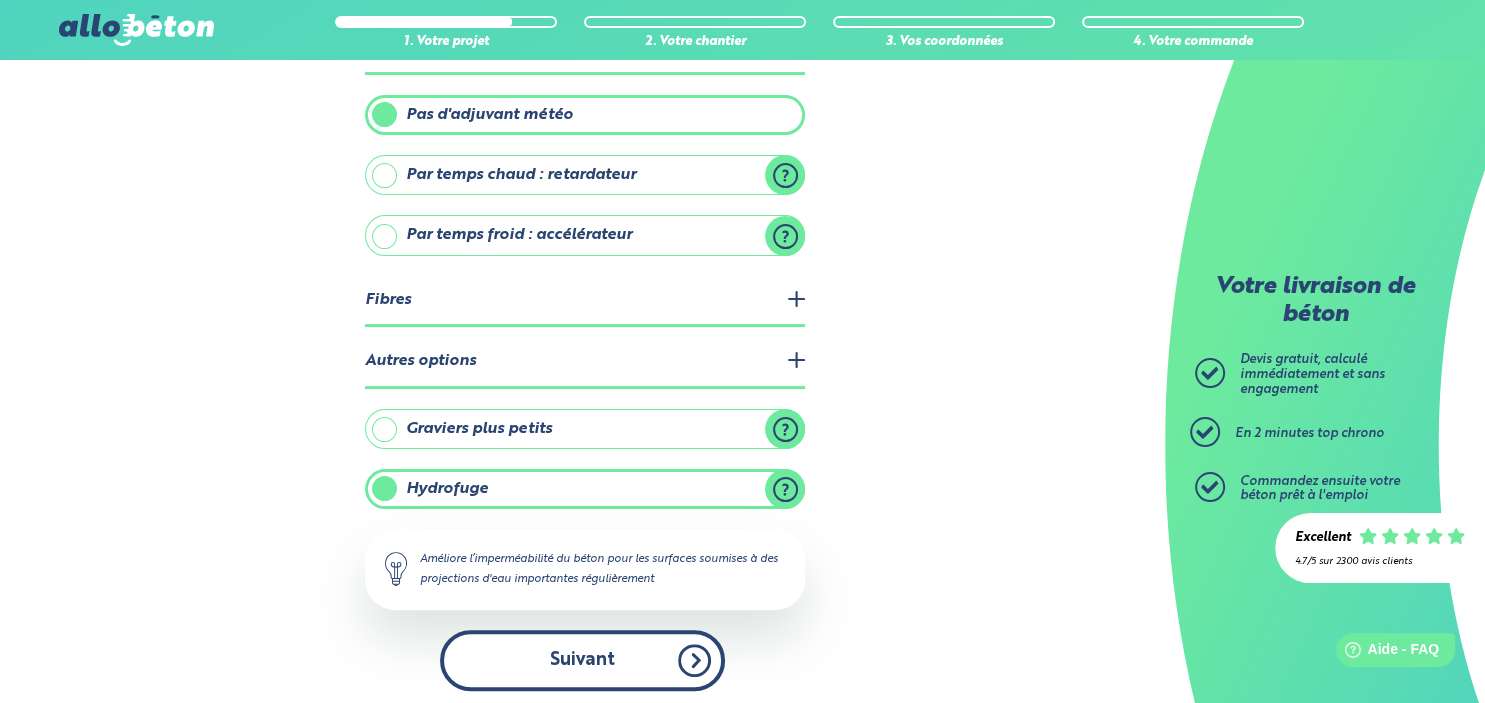 scroll, scrollTop: 0, scrollLeft: 0, axis: both 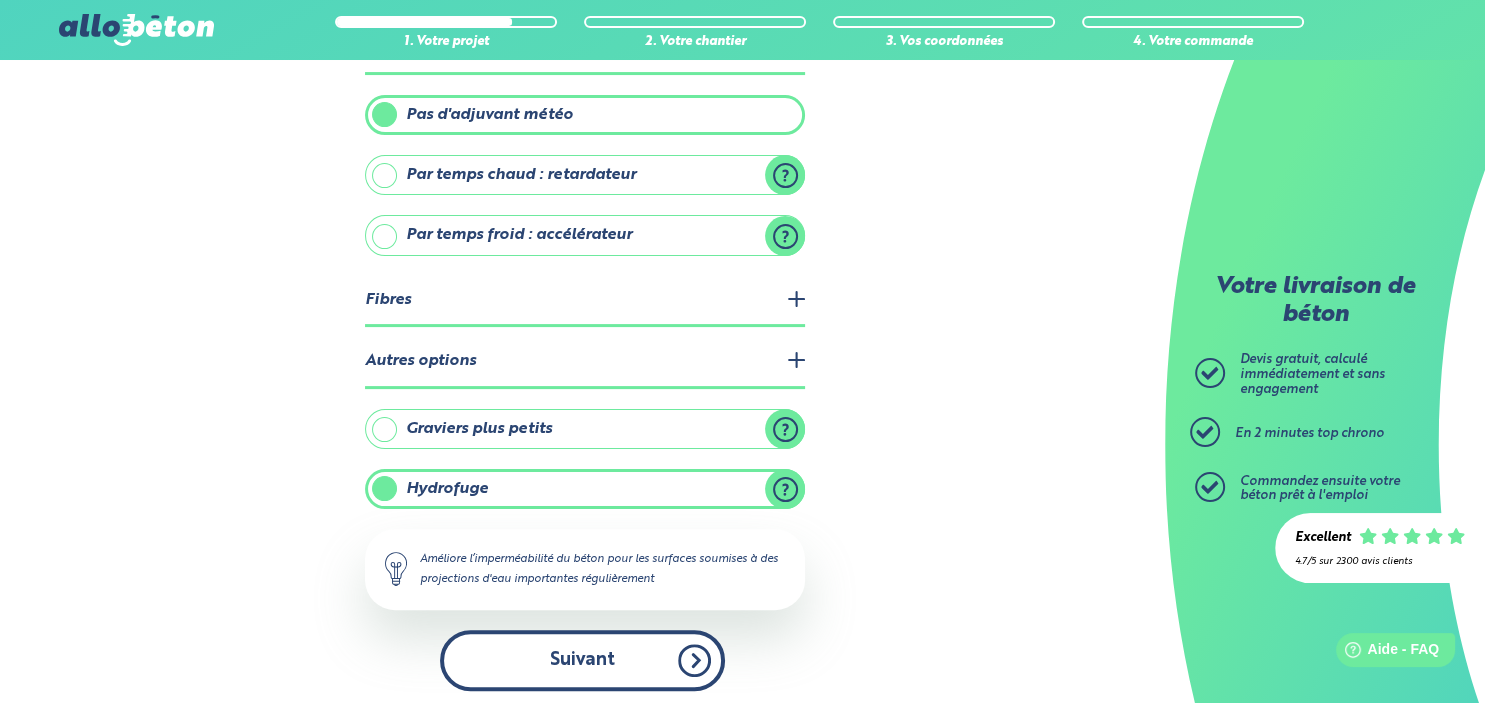 click on "Suivant" at bounding box center [582, 660] 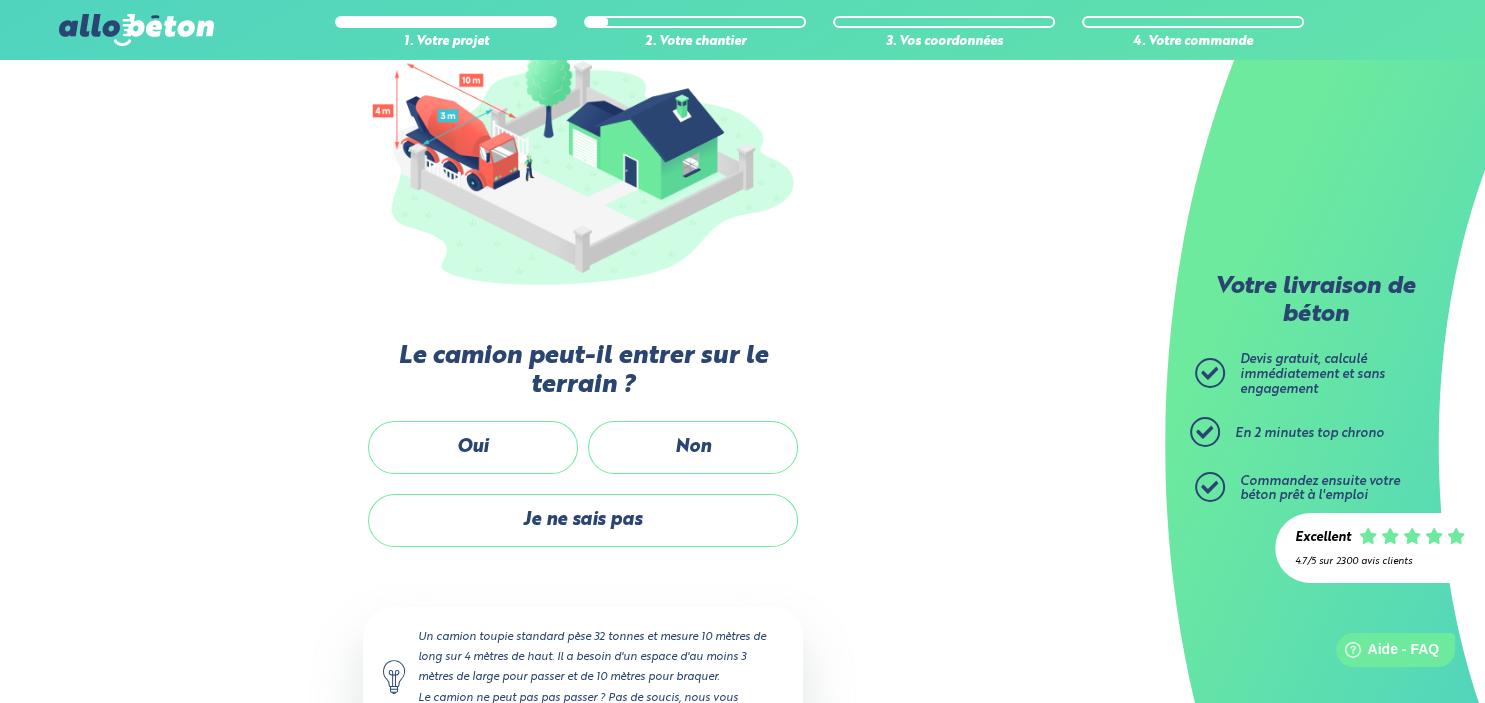 scroll, scrollTop: 354, scrollLeft: 0, axis: vertical 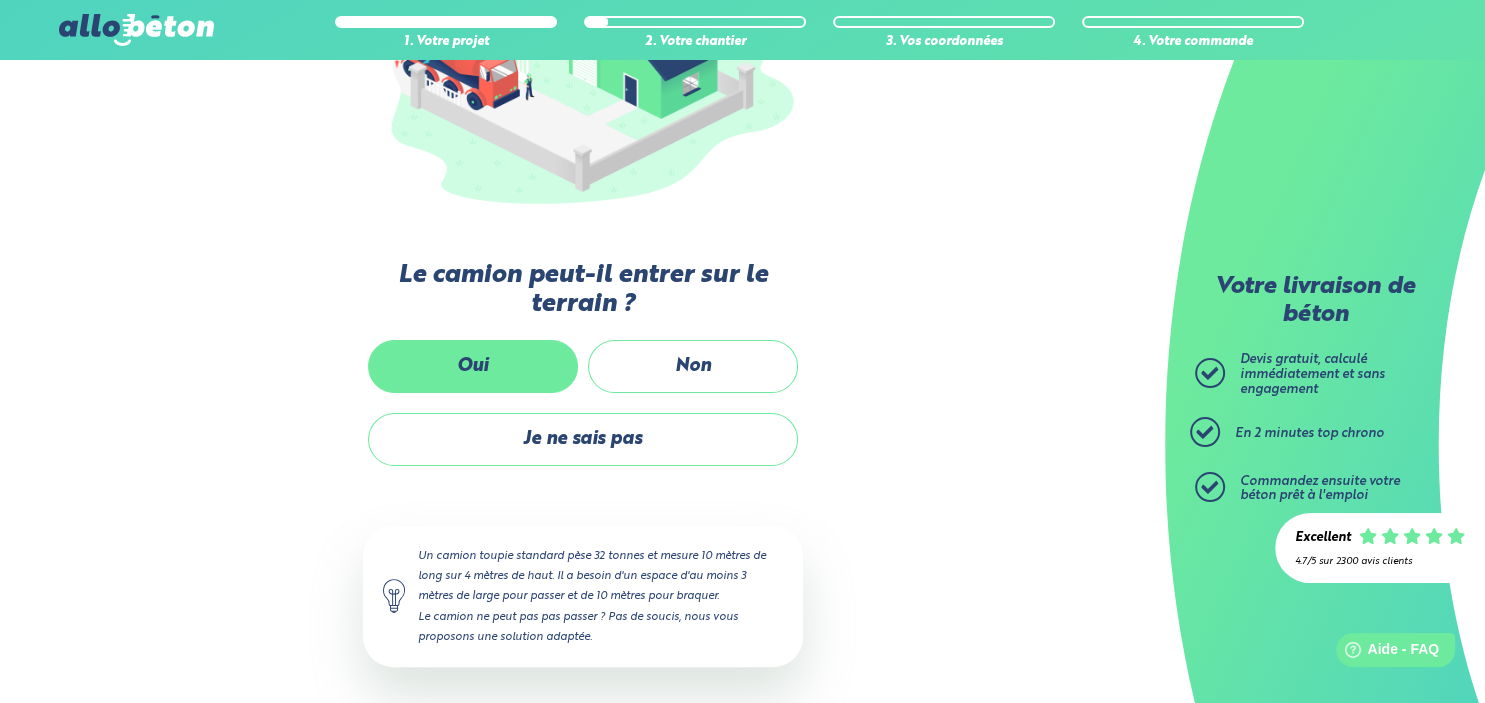 click on "Oui" at bounding box center [473, 366] 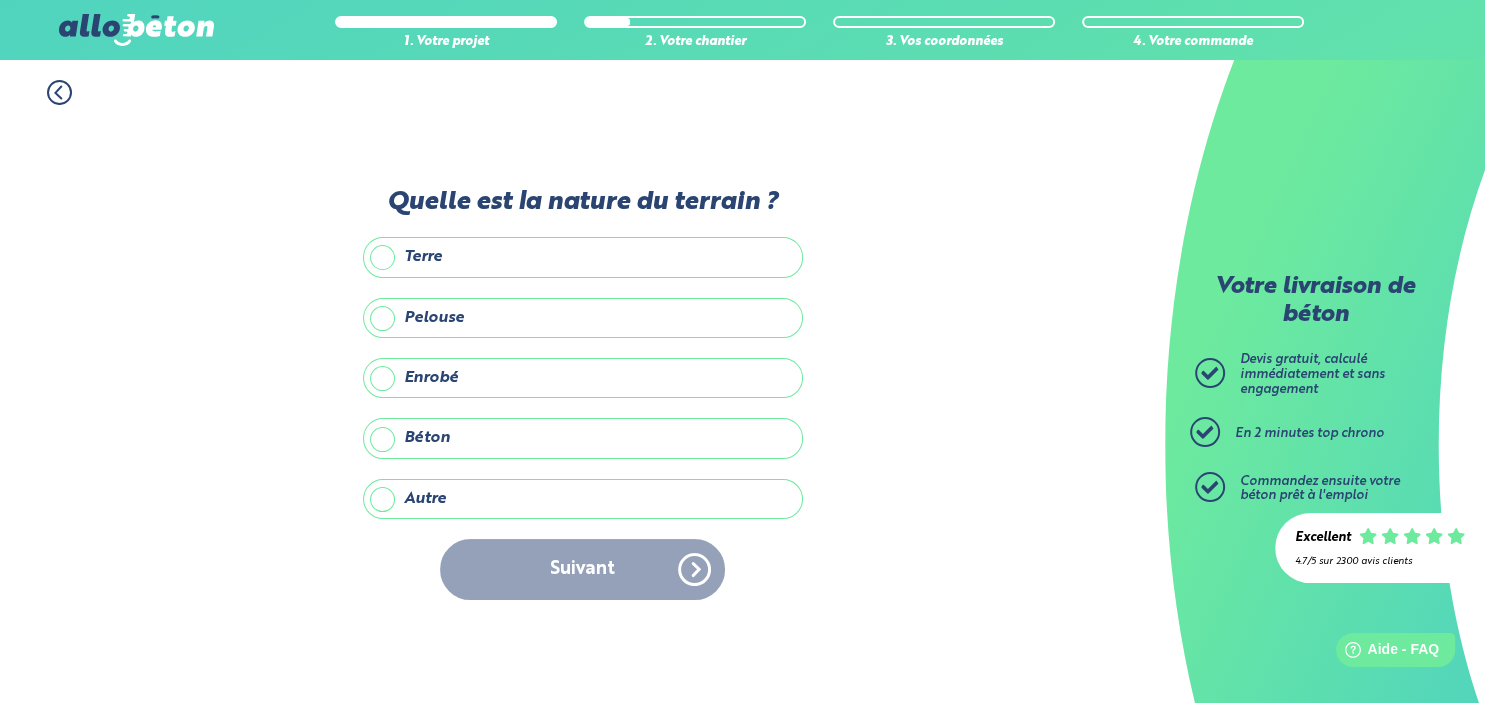 click on "Terre" at bounding box center (583, 257) 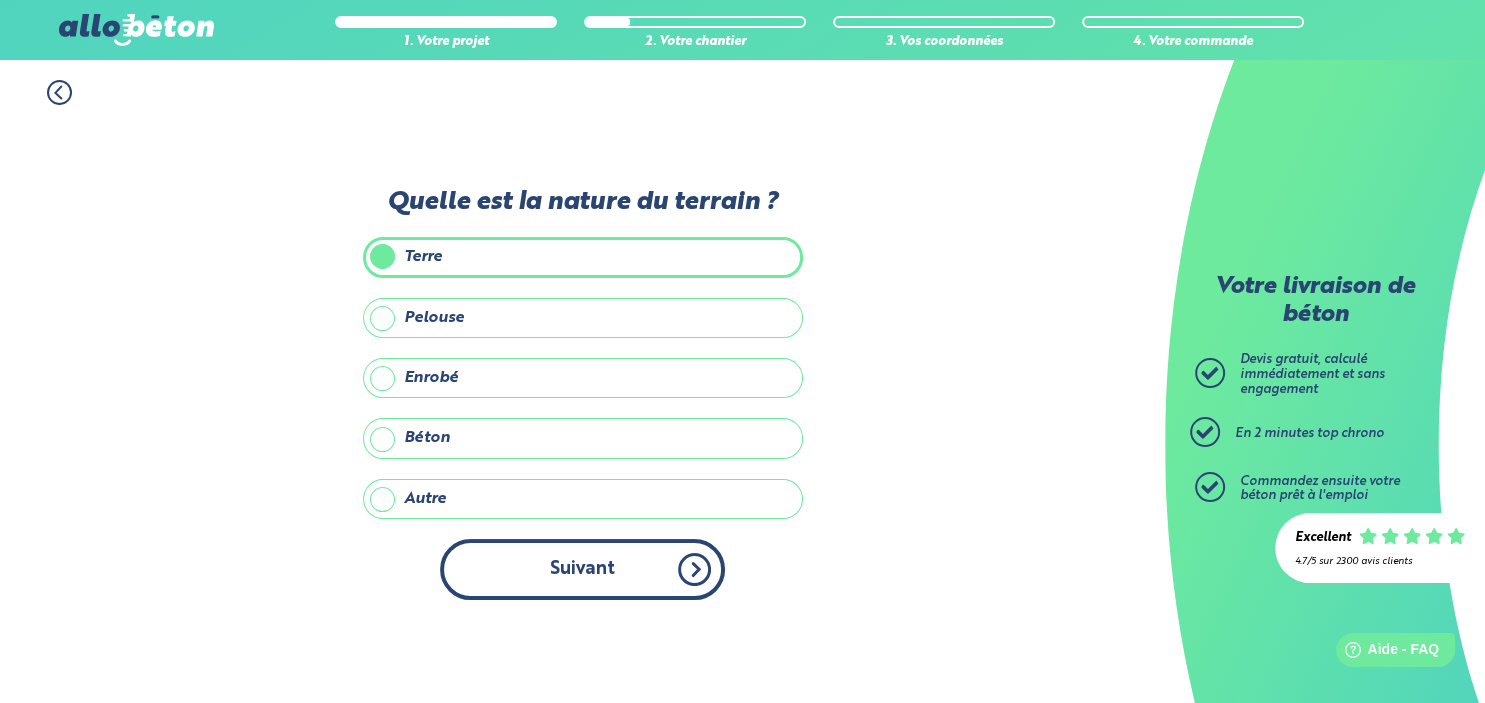 click on "Suivant" at bounding box center [582, 569] 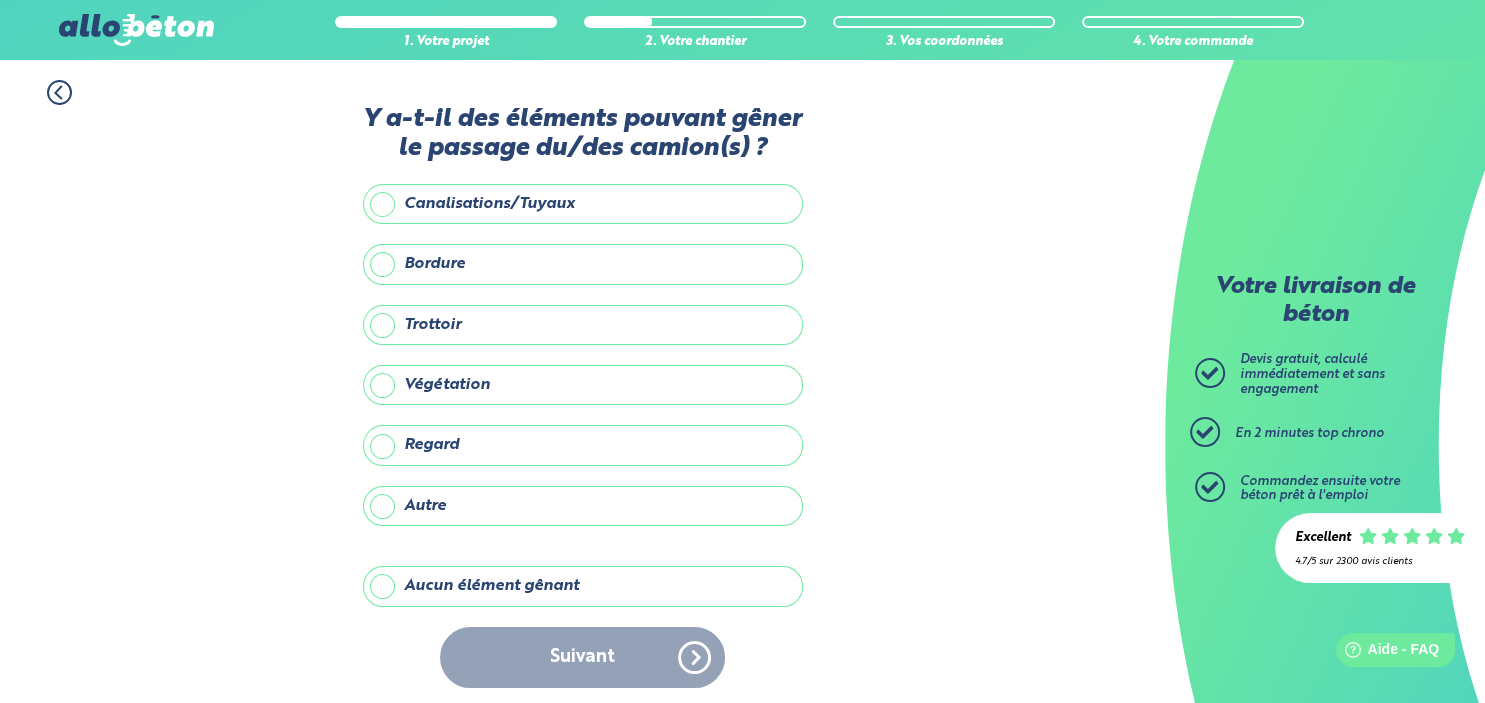 click on "Aucun élément gênant" at bounding box center (583, 586) 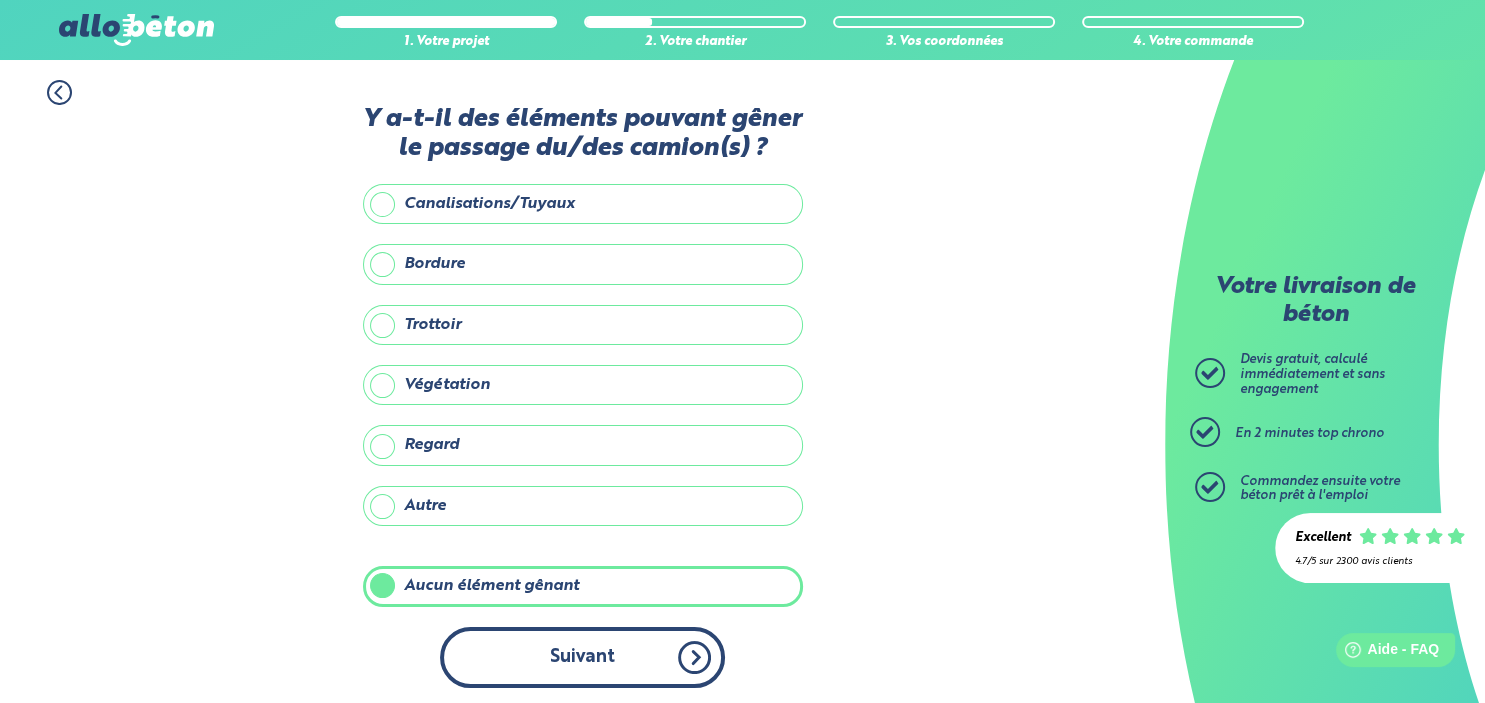 click on "Suivant" at bounding box center (582, 657) 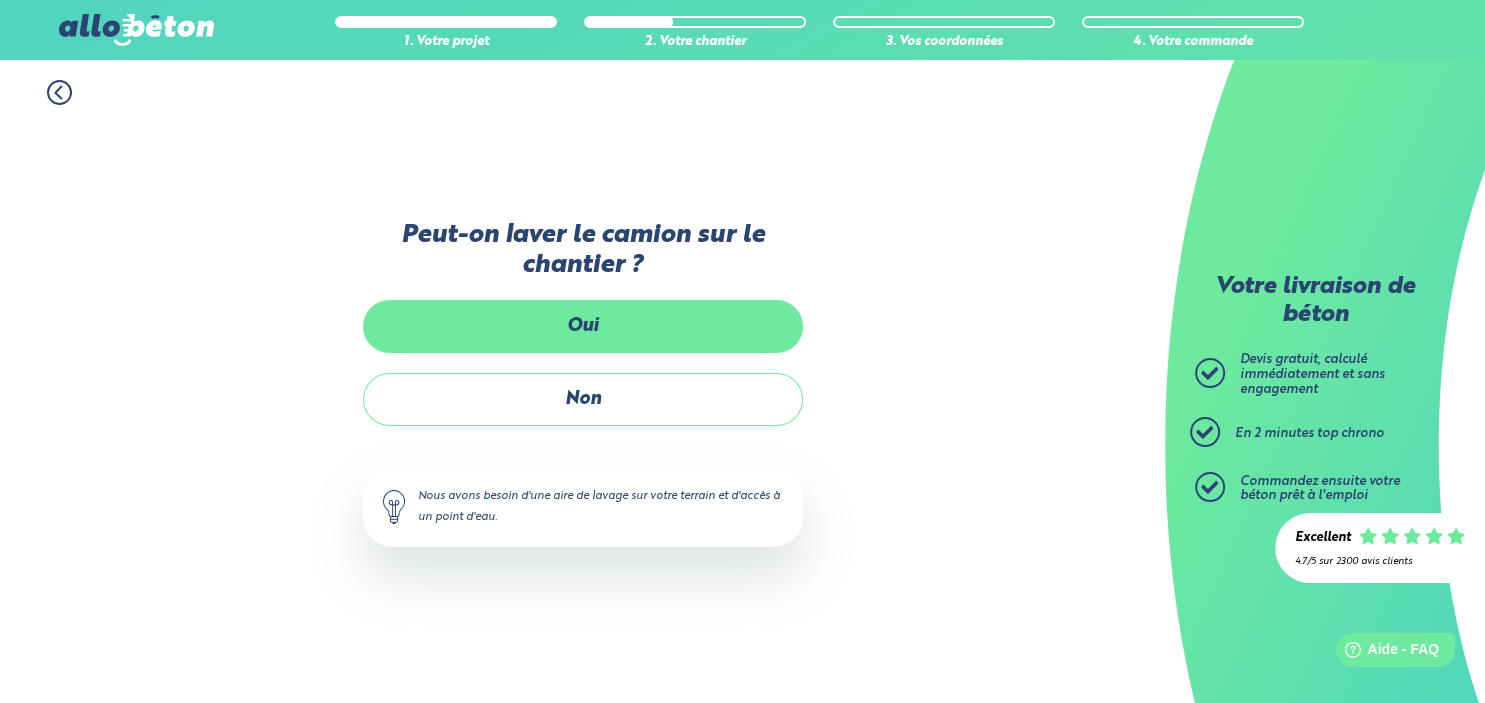 click on "Oui" at bounding box center (583, 326) 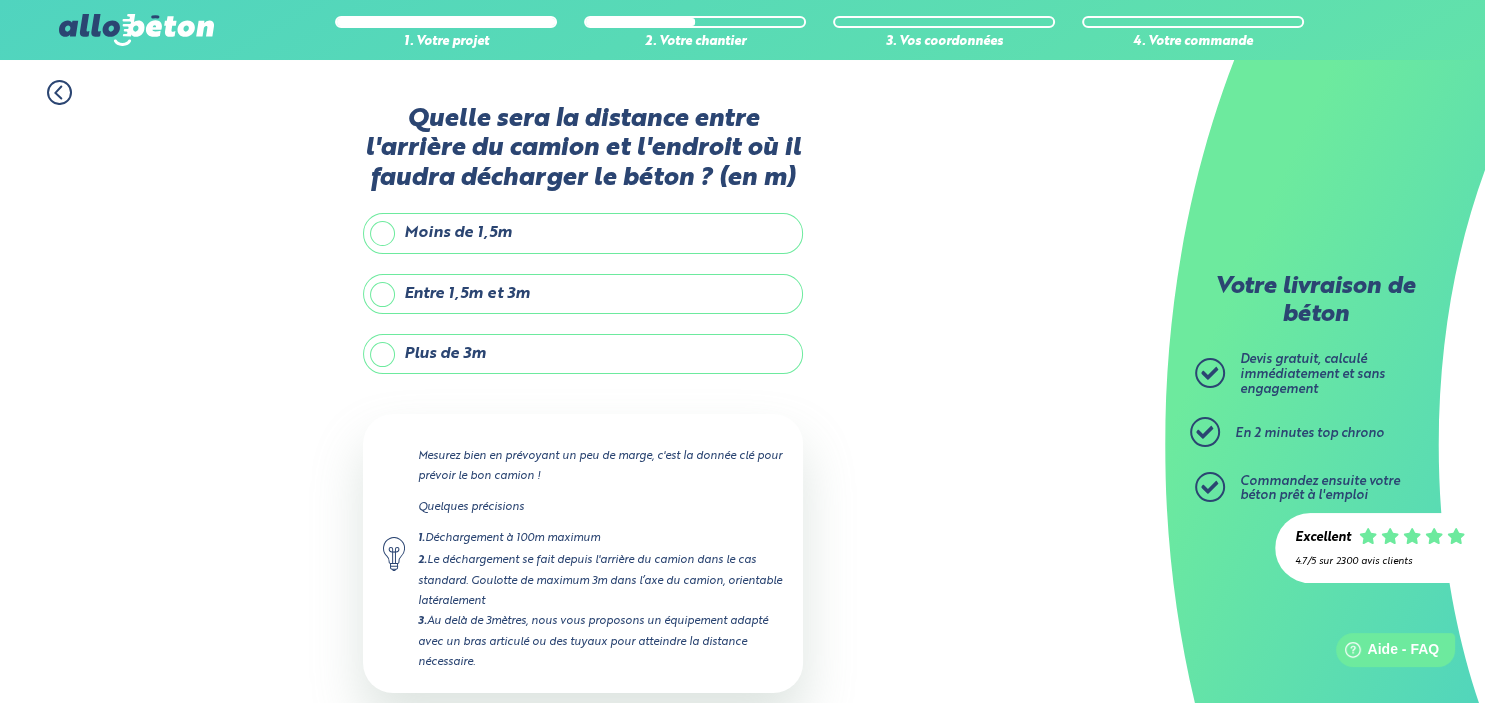 click on "Plus de 3m" at bounding box center (583, 354) 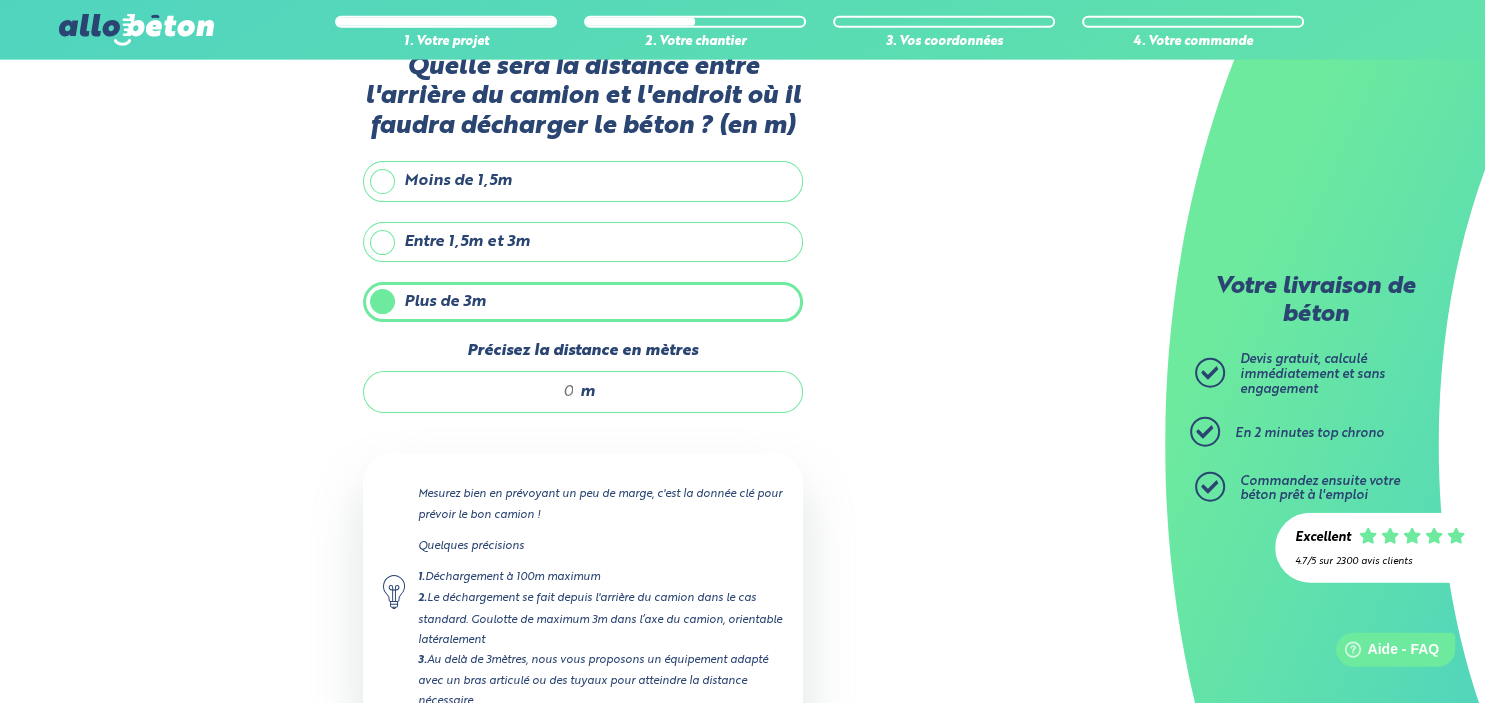 scroll, scrollTop: 41, scrollLeft: 0, axis: vertical 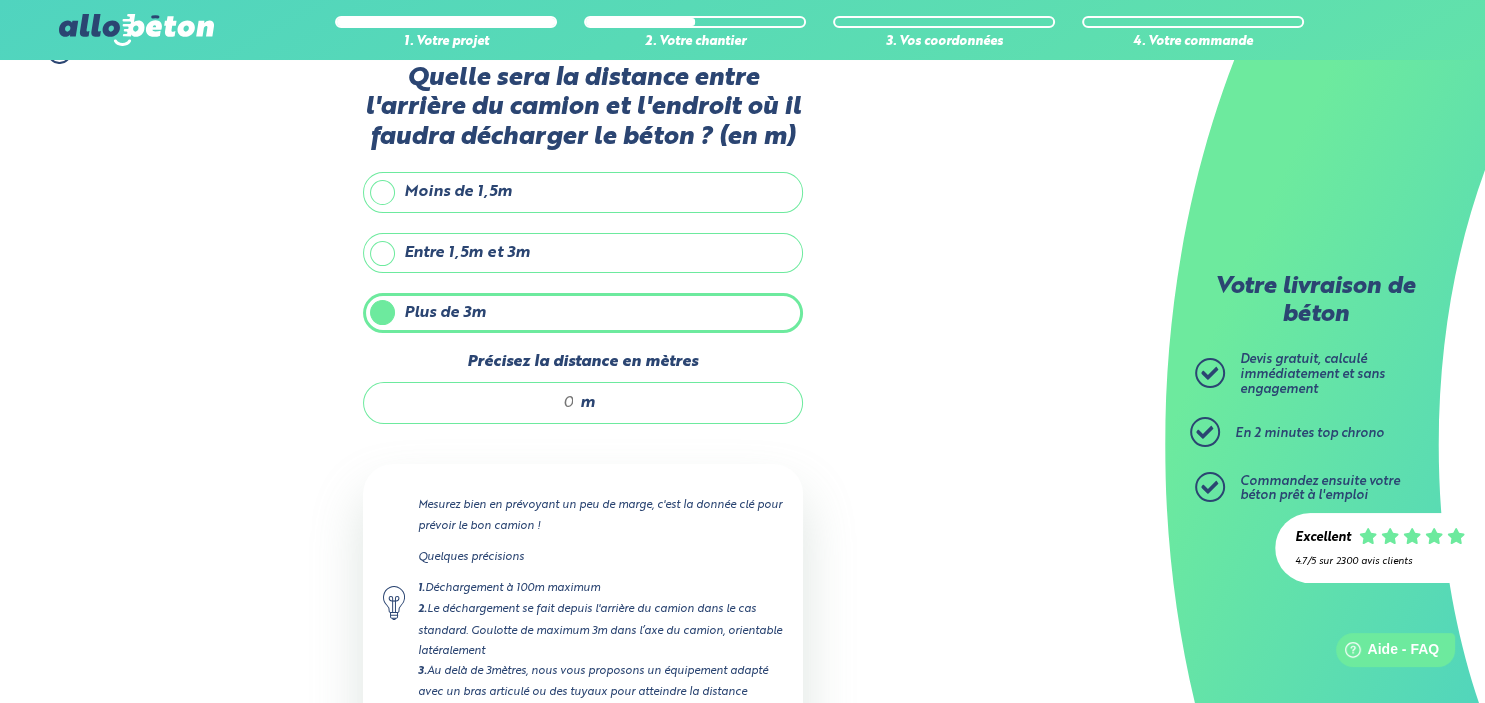 click on "Précisez la distance en mètres" at bounding box center (479, 403) 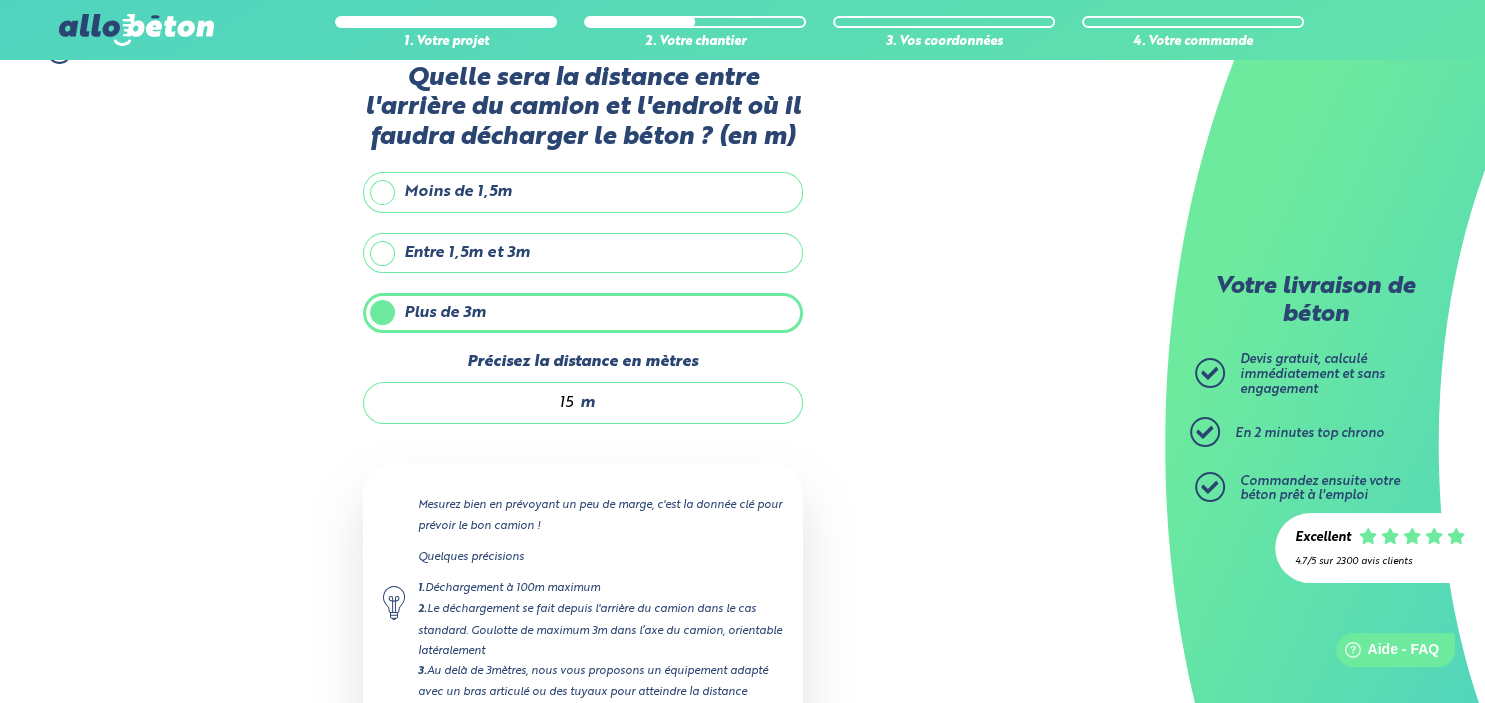 type on "15" 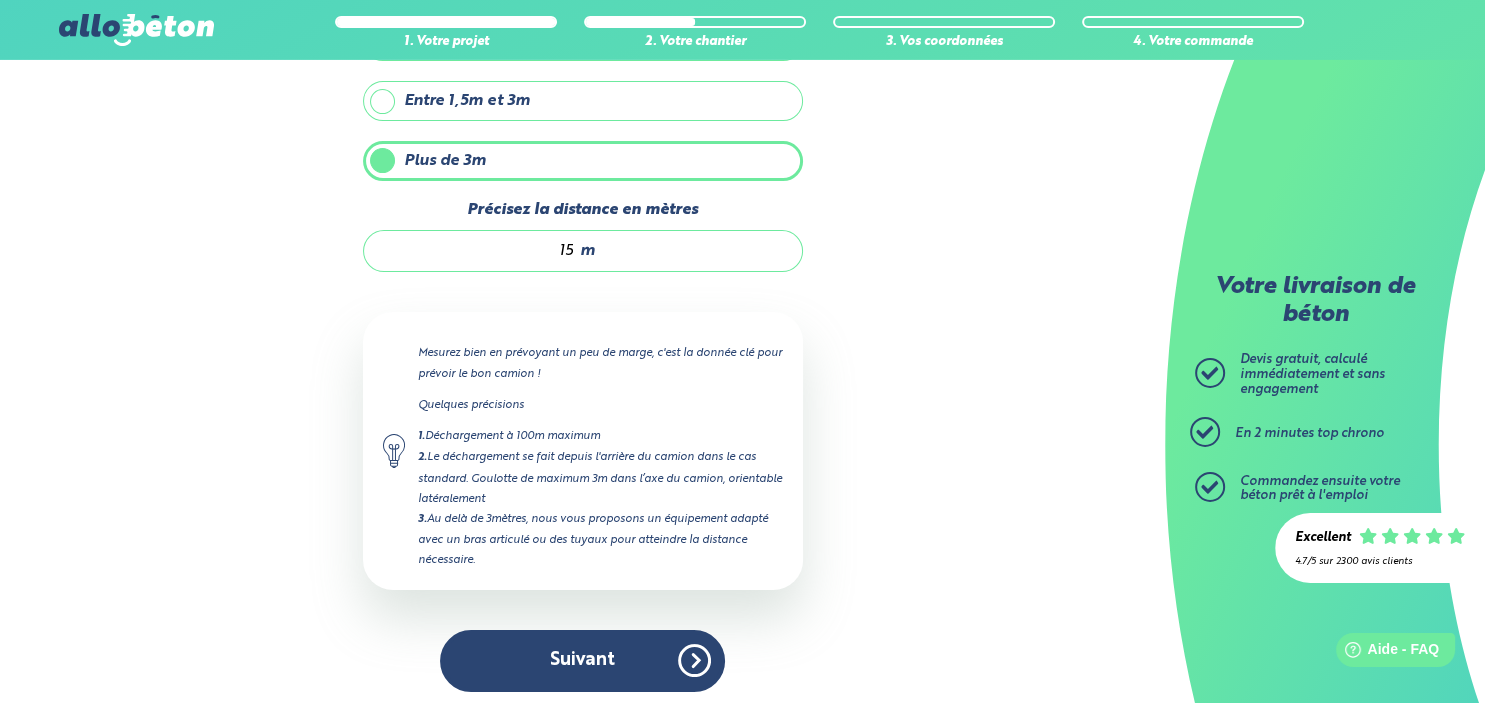 scroll, scrollTop: 200, scrollLeft: 0, axis: vertical 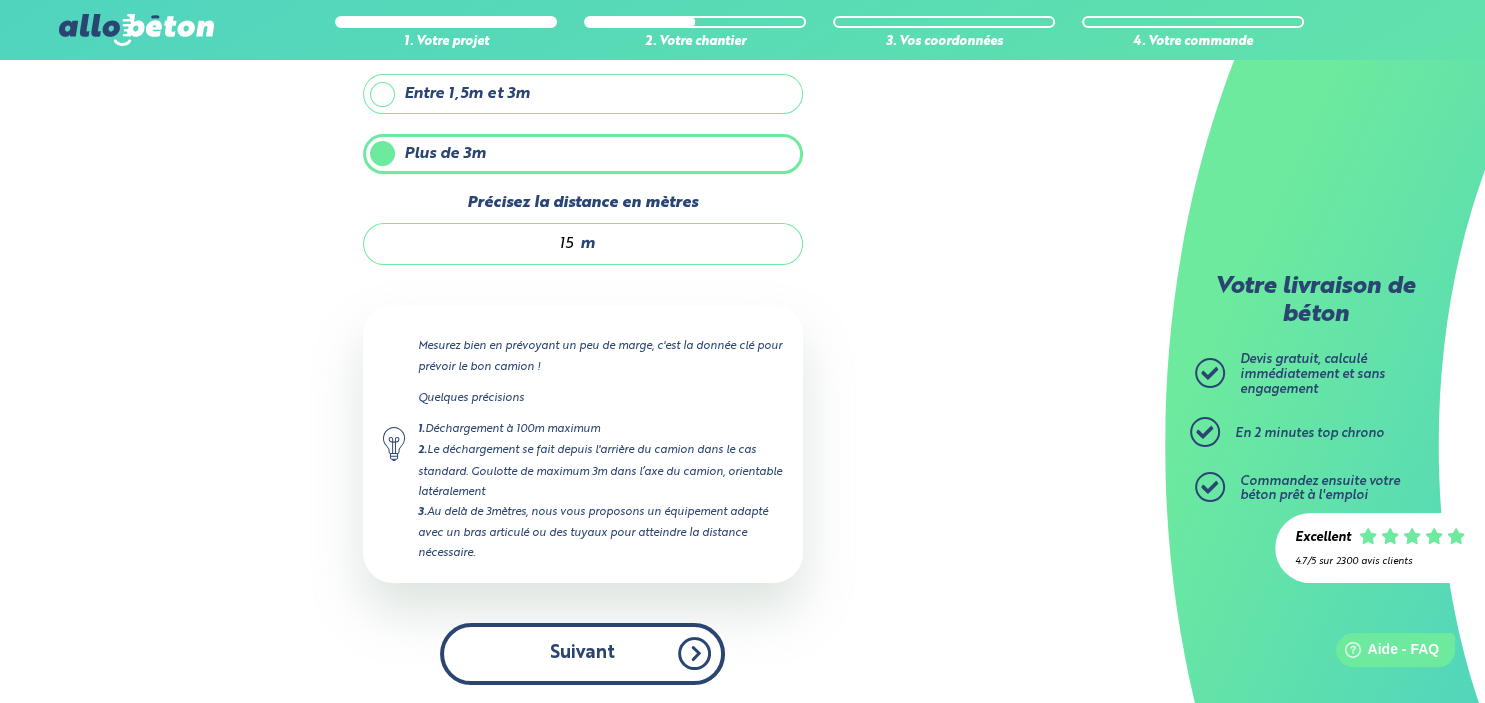 click on "Suivant" at bounding box center (582, 653) 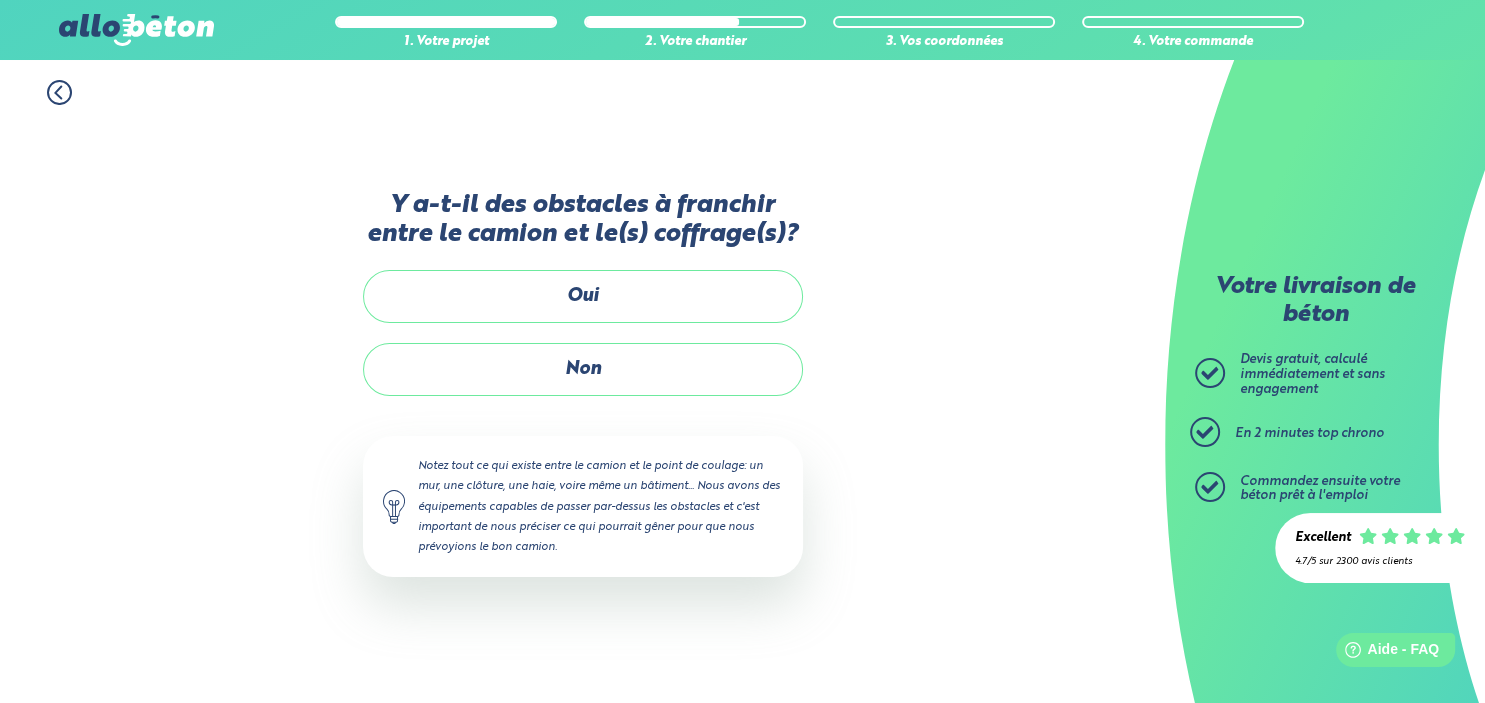 scroll, scrollTop: 0, scrollLeft: 0, axis: both 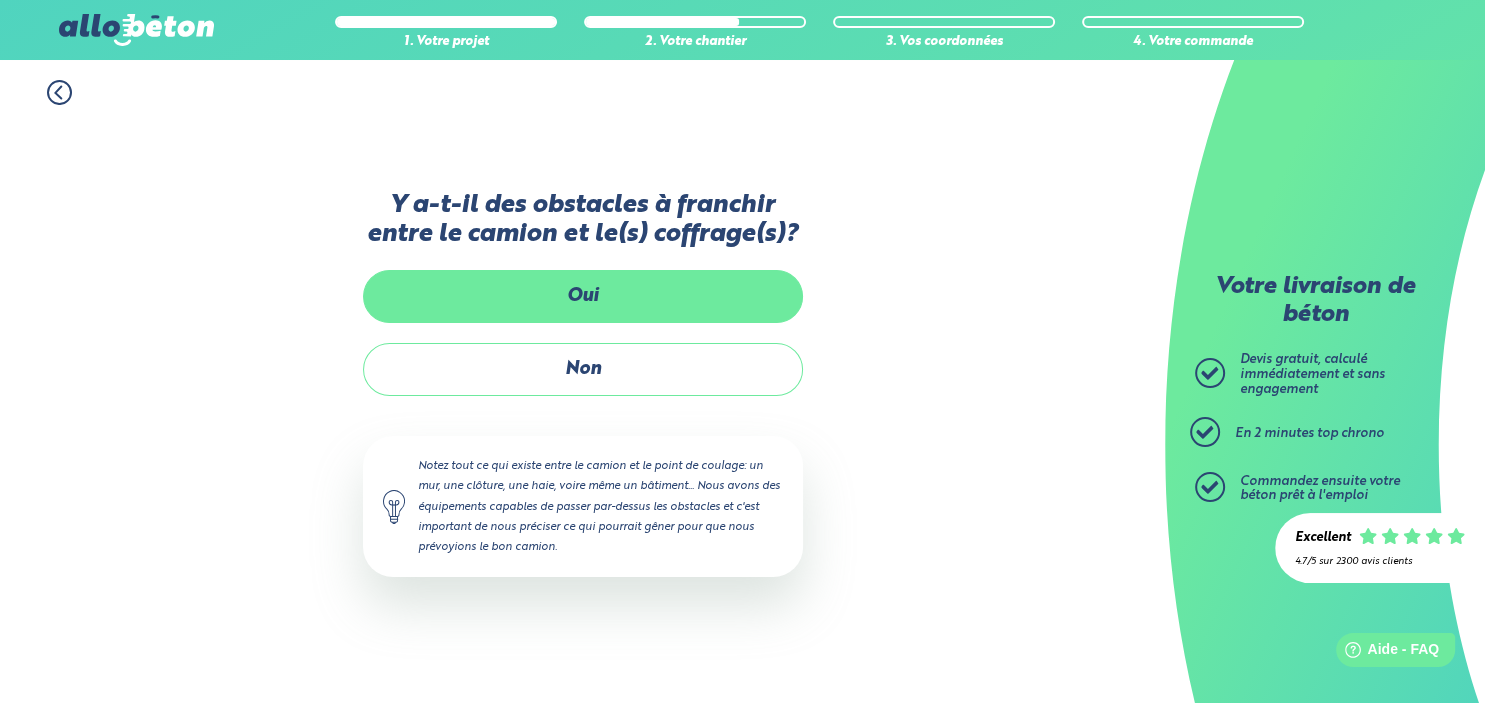 click on "Oui" at bounding box center (583, 296) 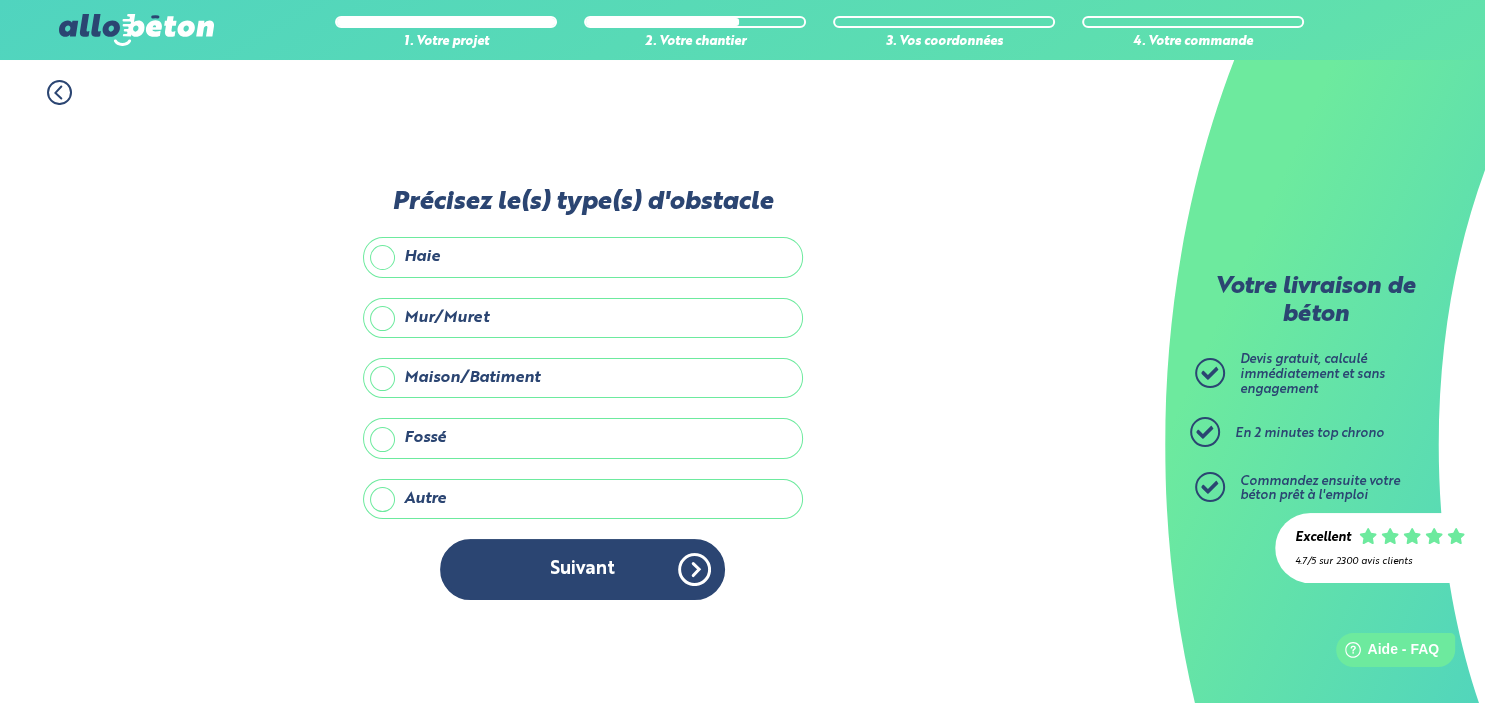 click on "Maison/Batiment" at bounding box center (583, 378) 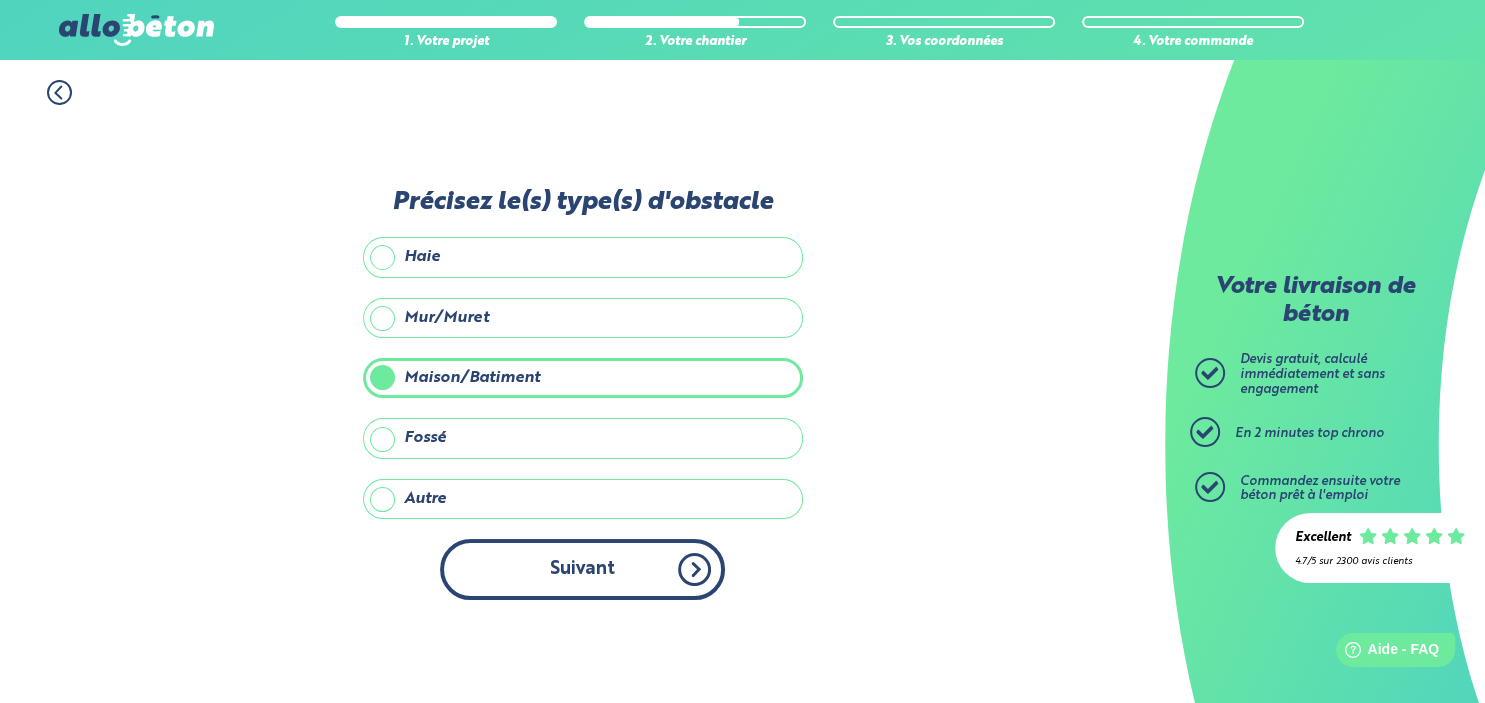 click on "Suivant" at bounding box center (582, 569) 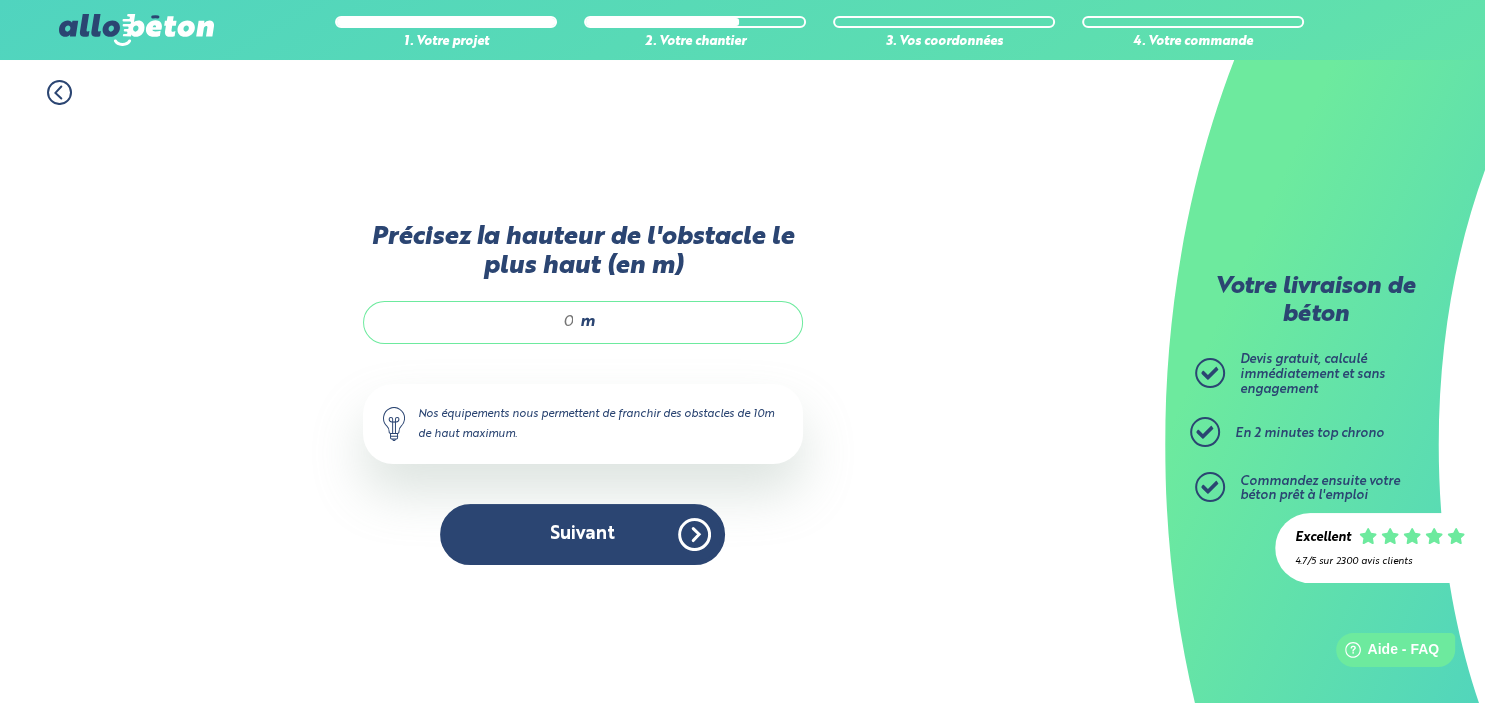 click on "Précisez la hauteur de l'obstacle le plus haut (en m)" at bounding box center [479, 322] 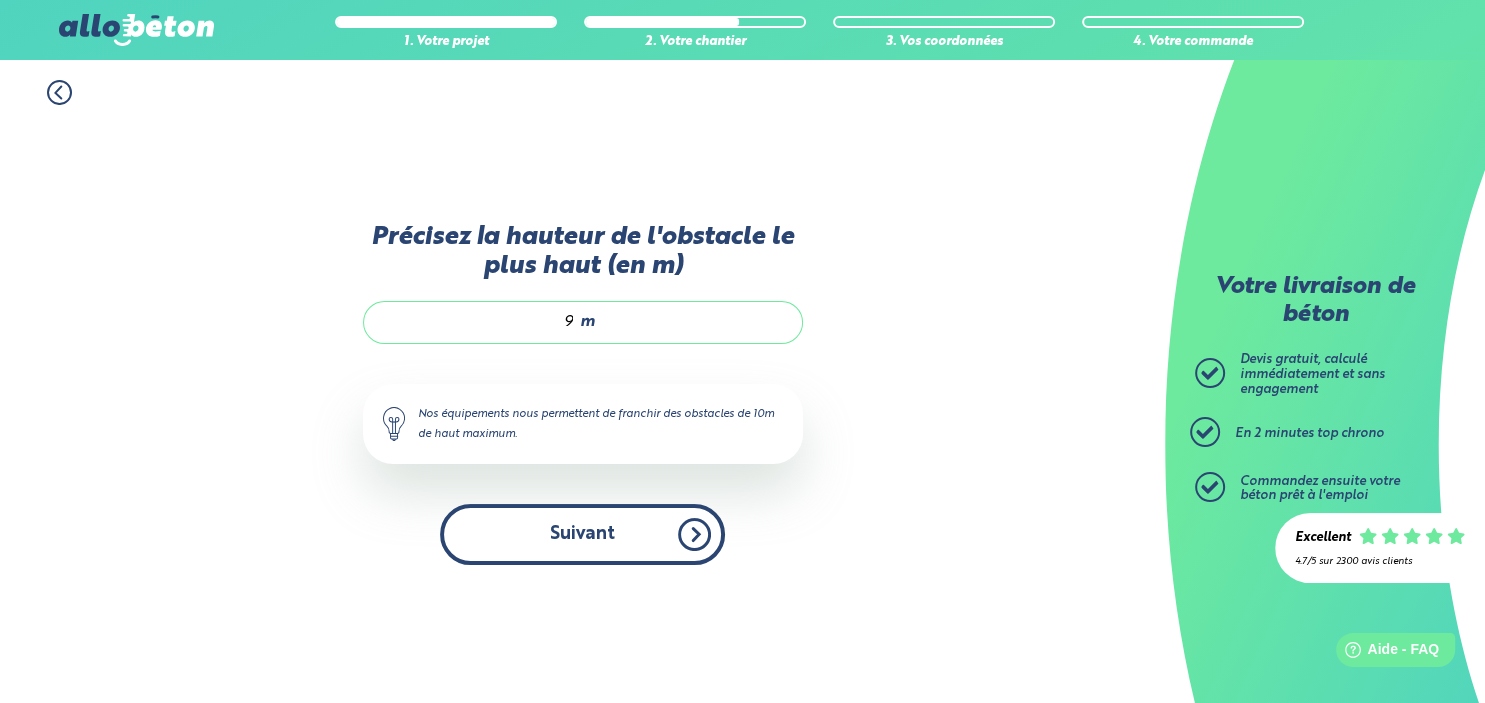 type on "9" 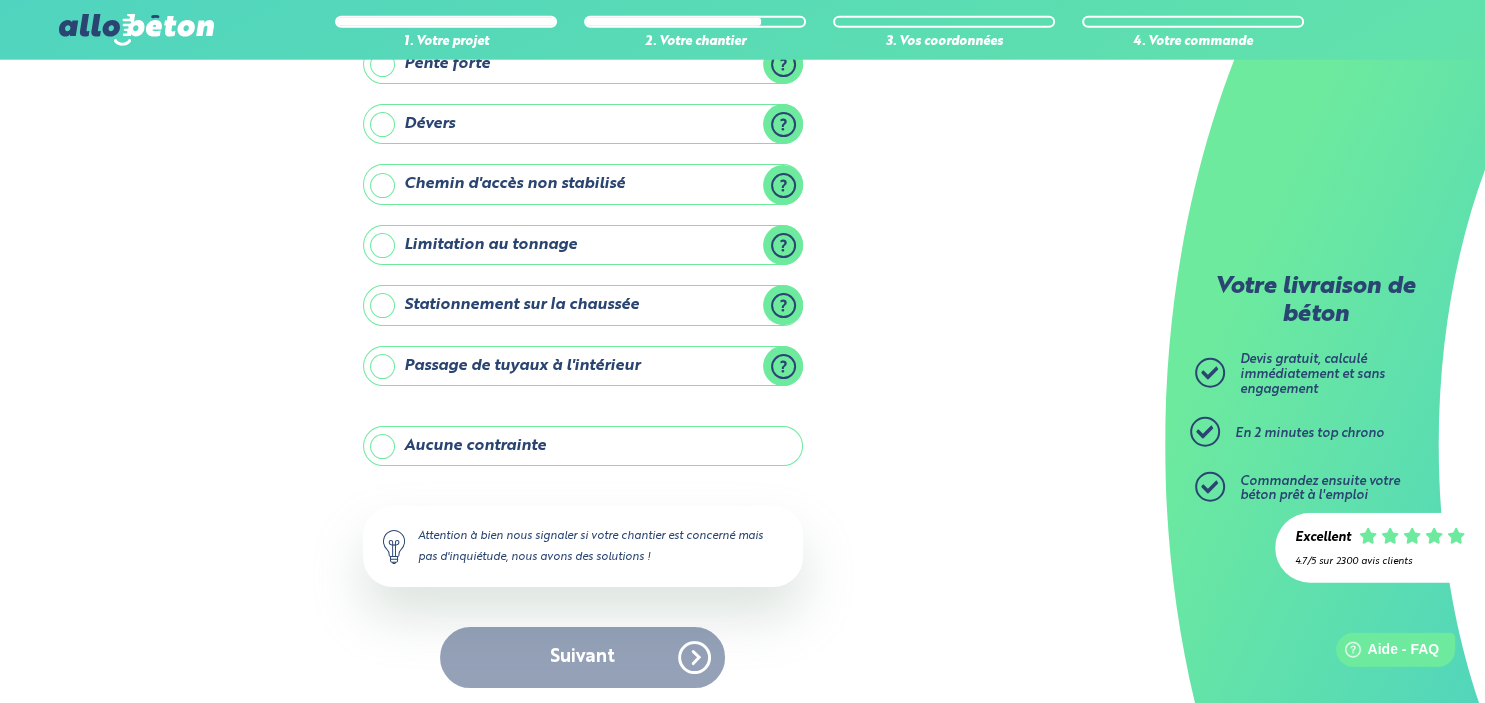scroll, scrollTop: 220, scrollLeft: 0, axis: vertical 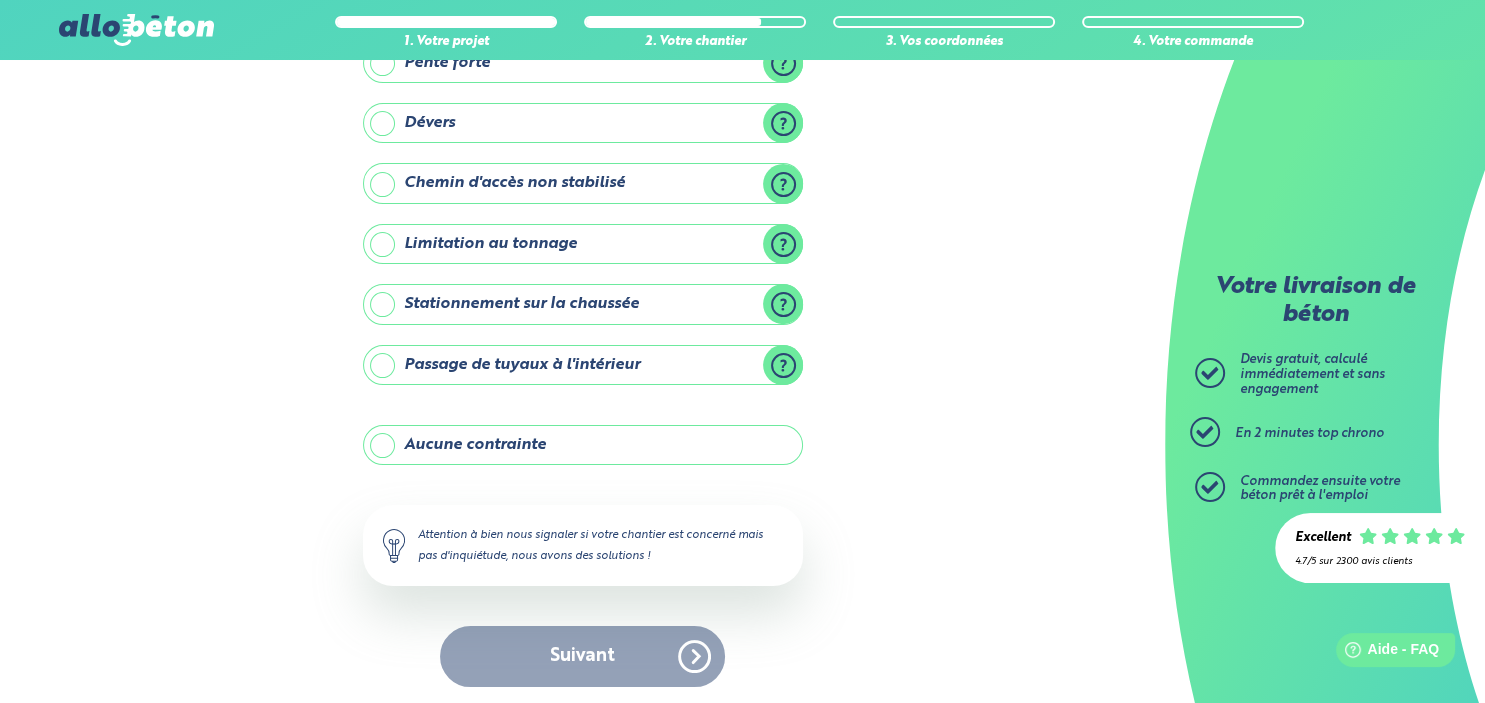 click on "Aucune contrainte" at bounding box center [583, 445] 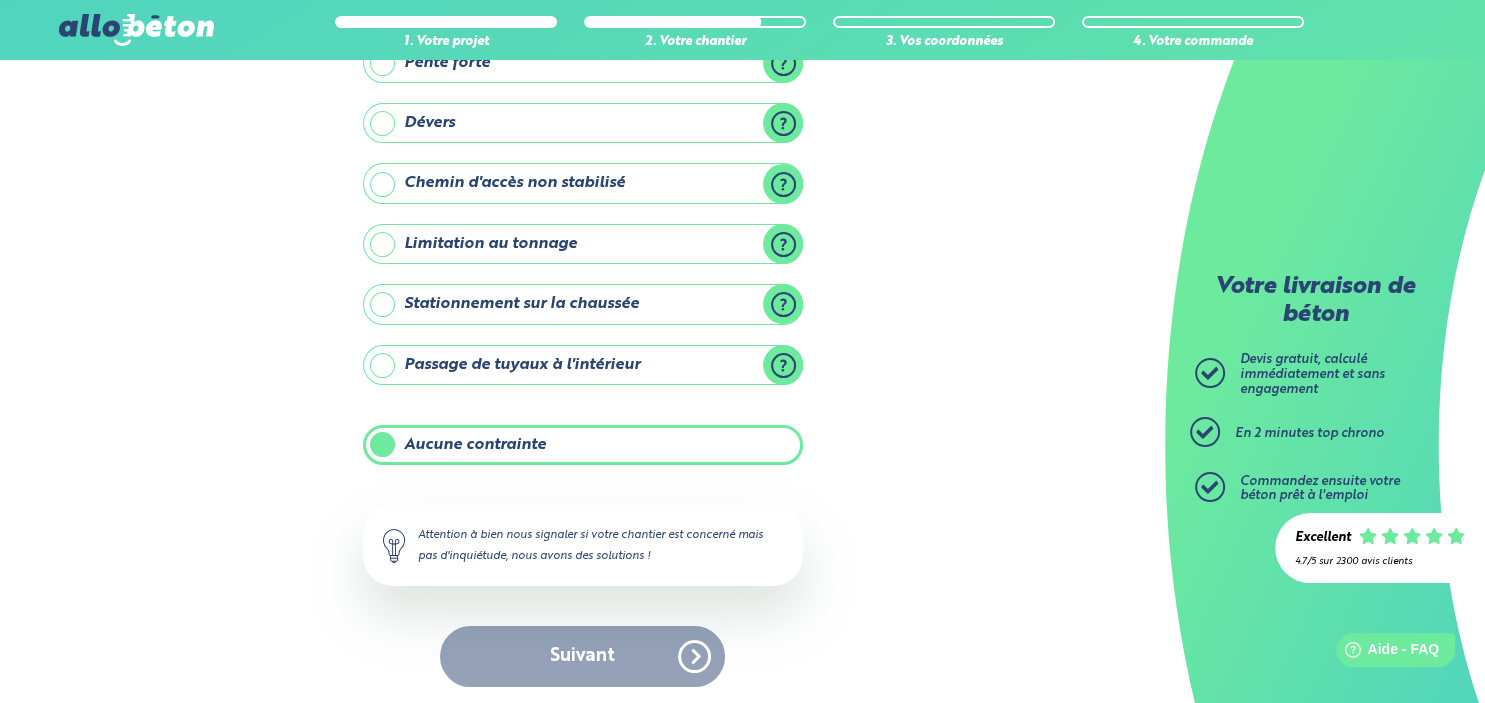 scroll, scrollTop: 220, scrollLeft: 0, axis: vertical 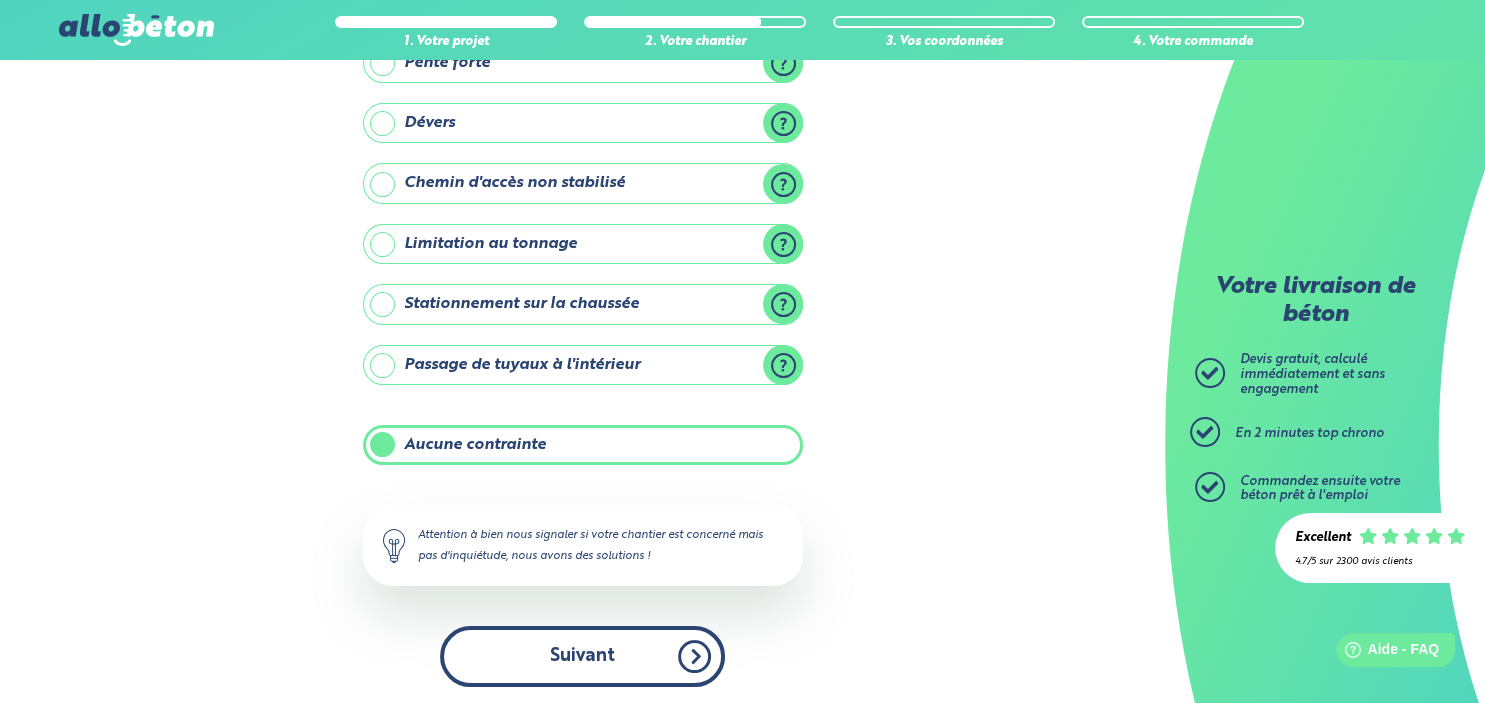 click on "Suivant" at bounding box center [582, 656] 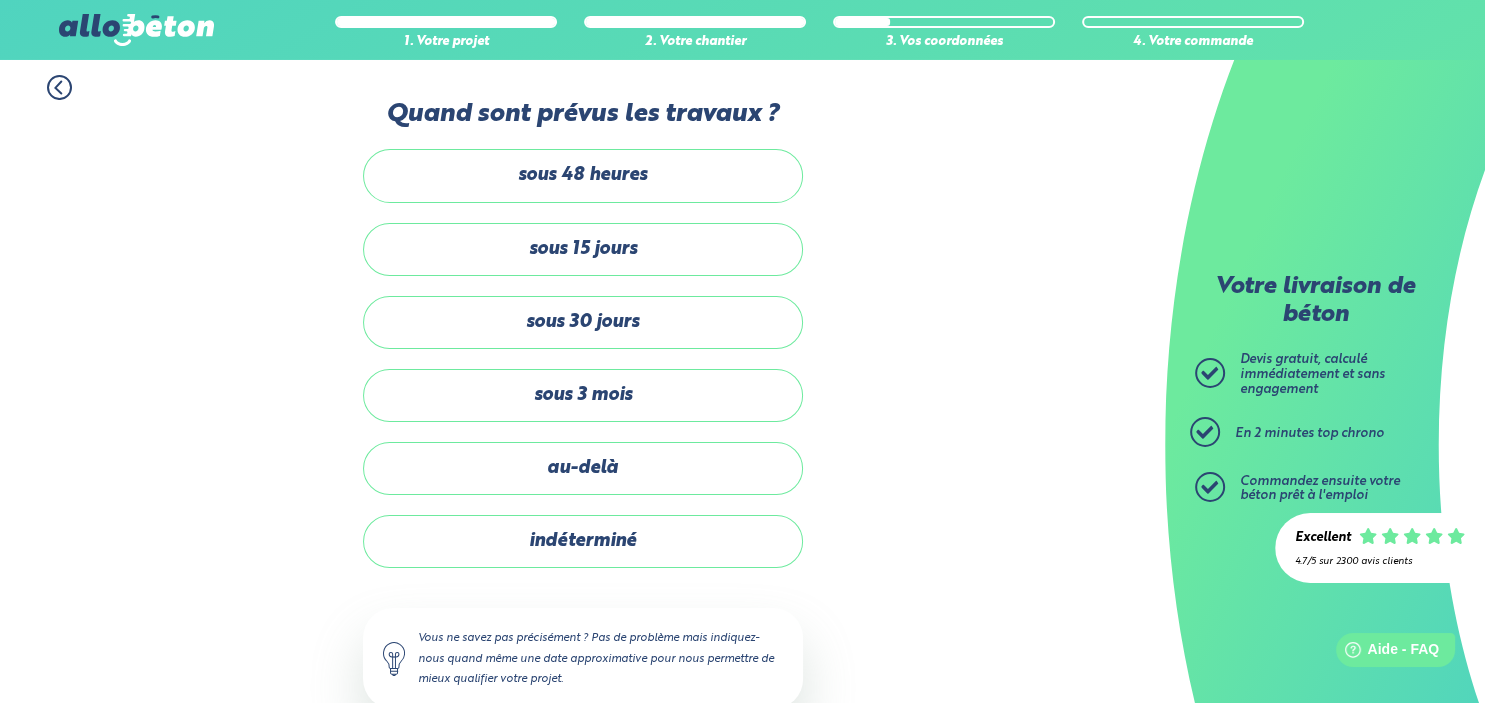 scroll, scrollTop: 0, scrollLeft: 0, axis: both 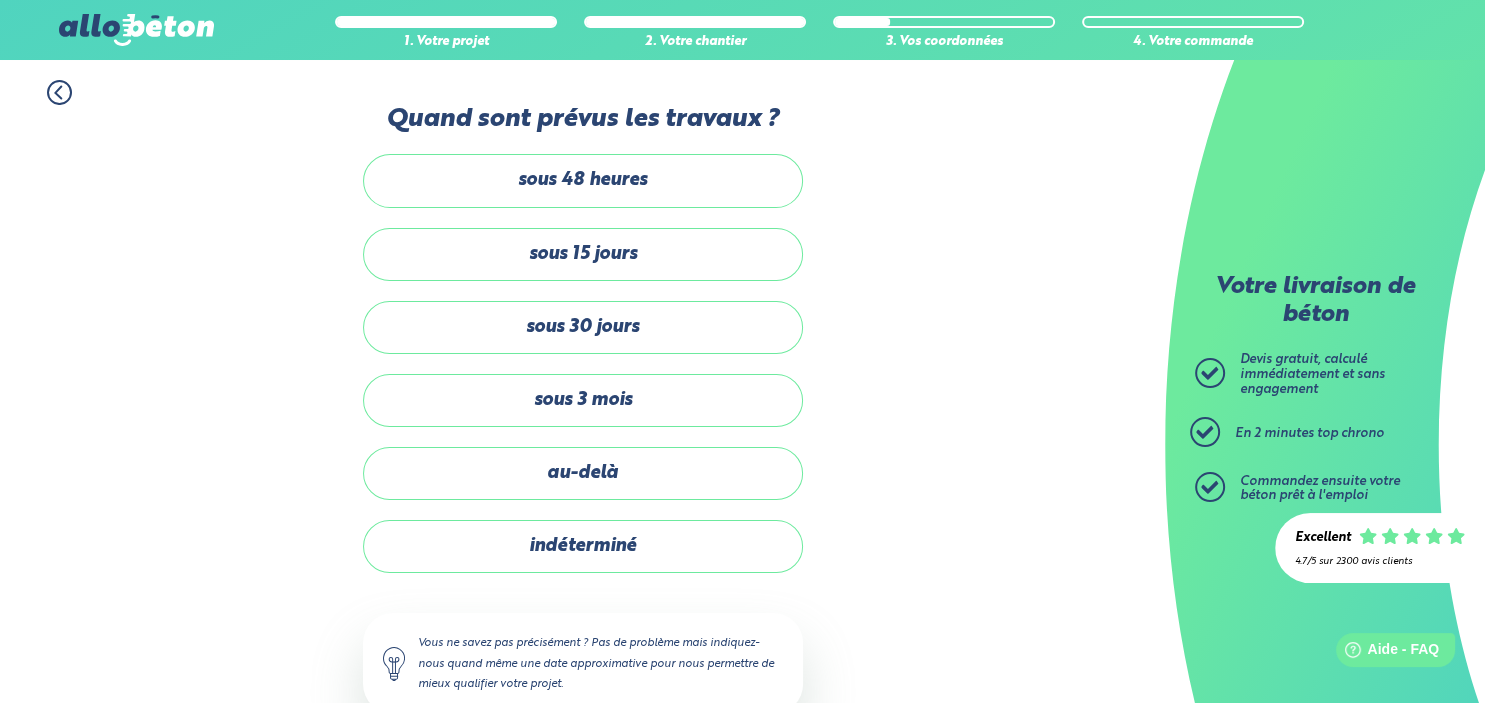 click on "1. Votre projet
2. Votre chantier
3. Vos coordonnées
4. Votre commande
Quand sont prévus les travaux ?
sous 48 heures
sous 15 jours
sous 30 jours
sous 3 mois
au-delà
indéterminé" at bounding box center (582, 407) 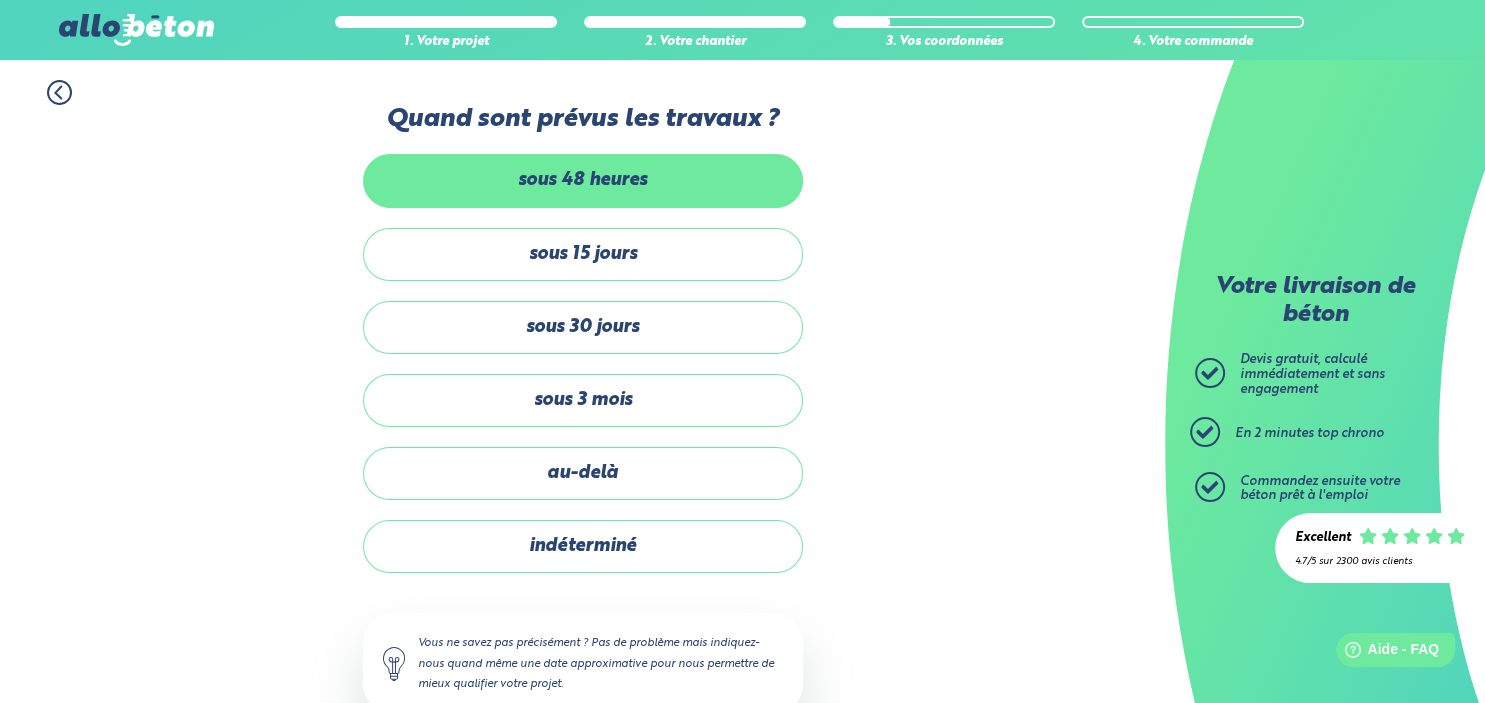 click on "sous 48 heures" at bounding box center [583, 180] 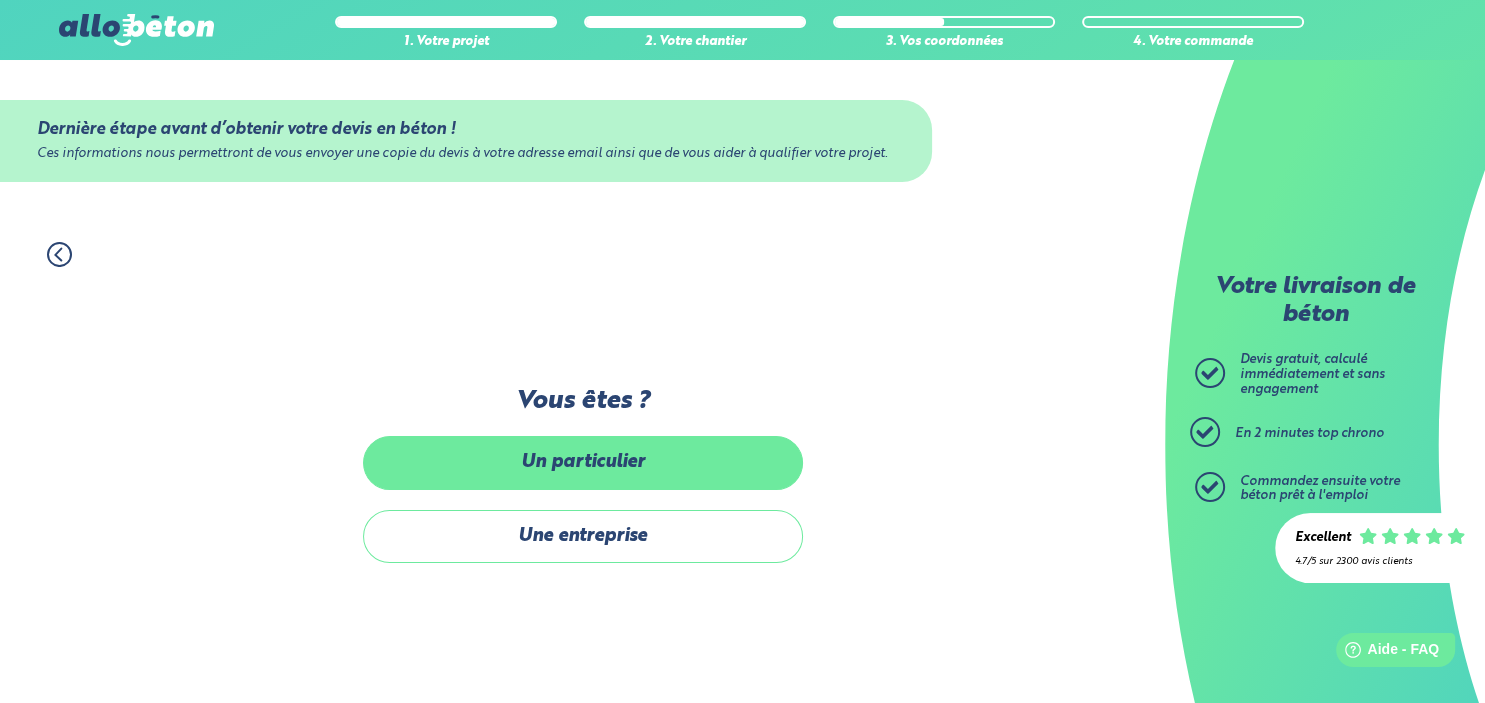 click on "Un particulier" at bounding box center [583, 462] 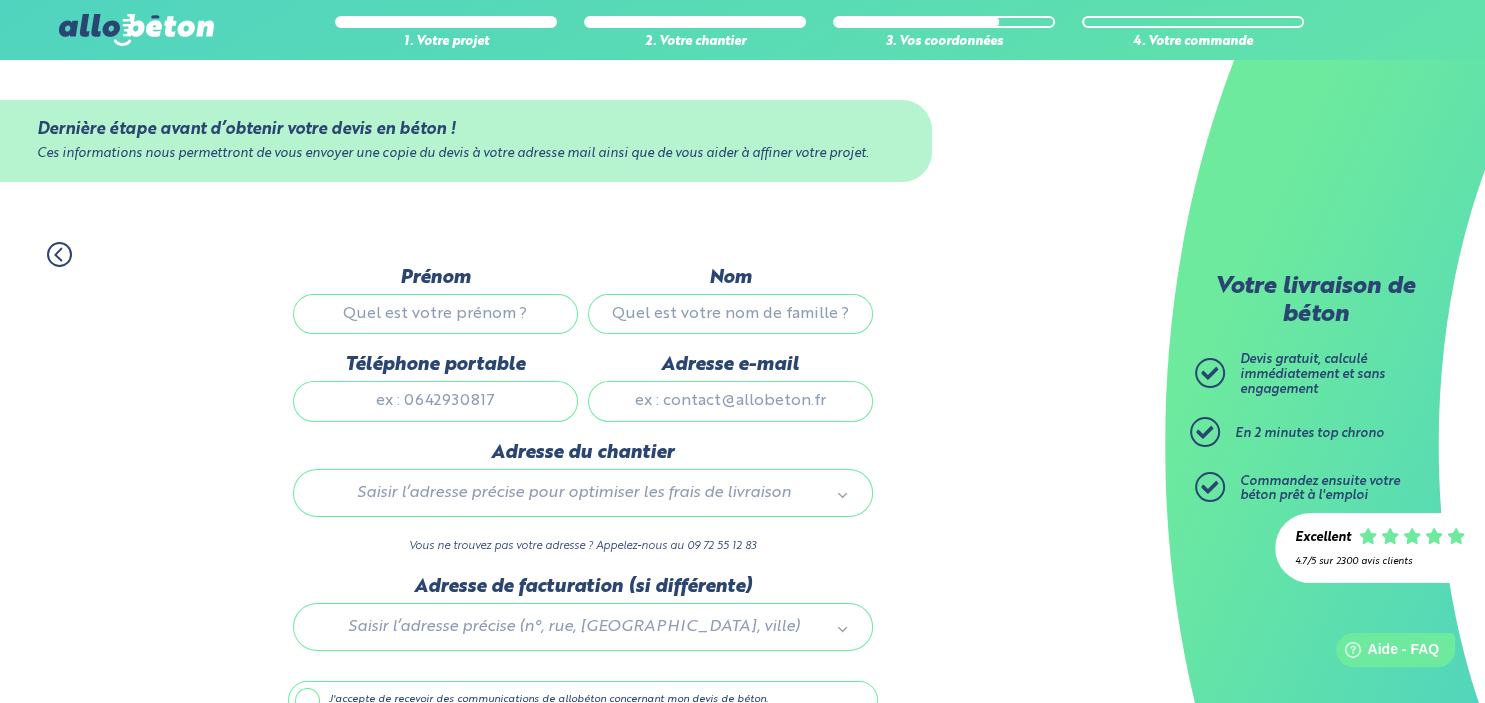 click on "Prénom" at bounding box center (435, 314) 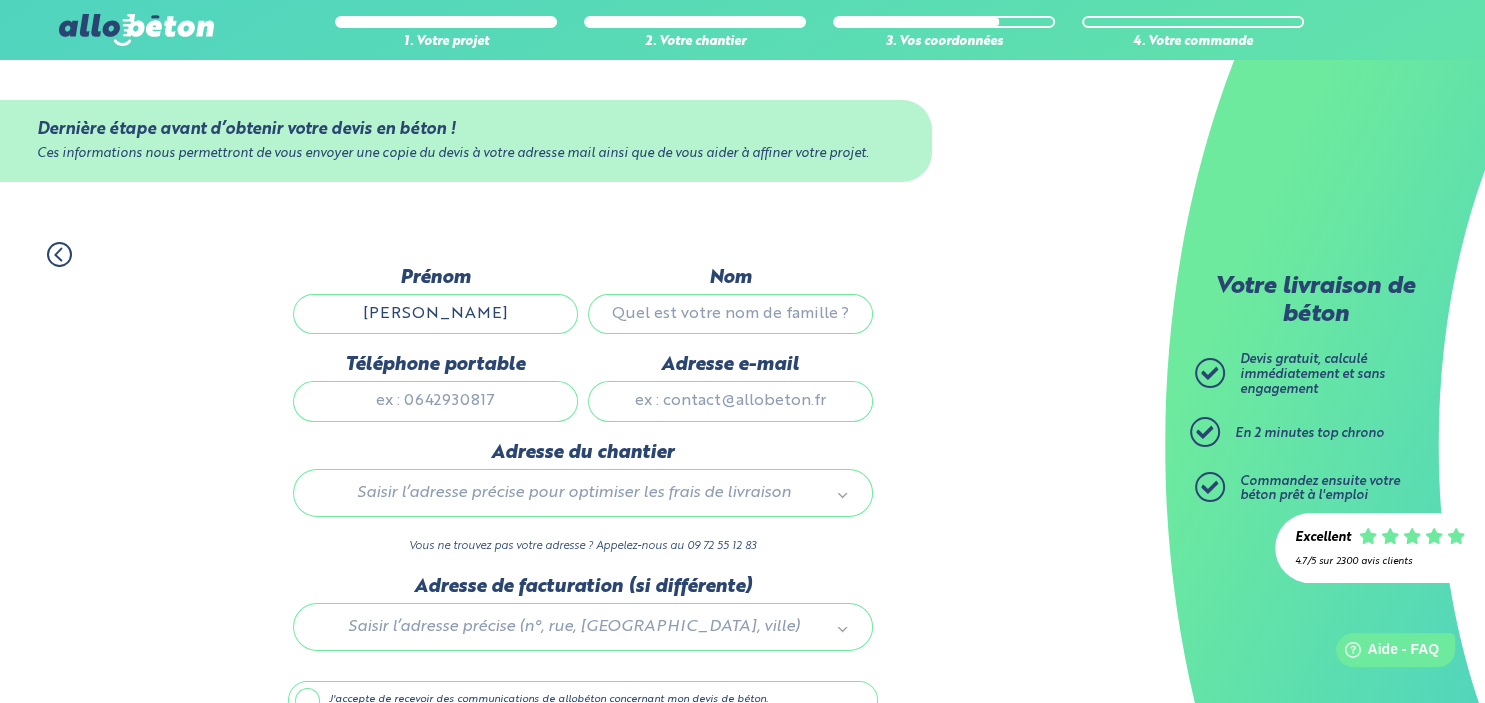 type on "[PERSON_NAME]" 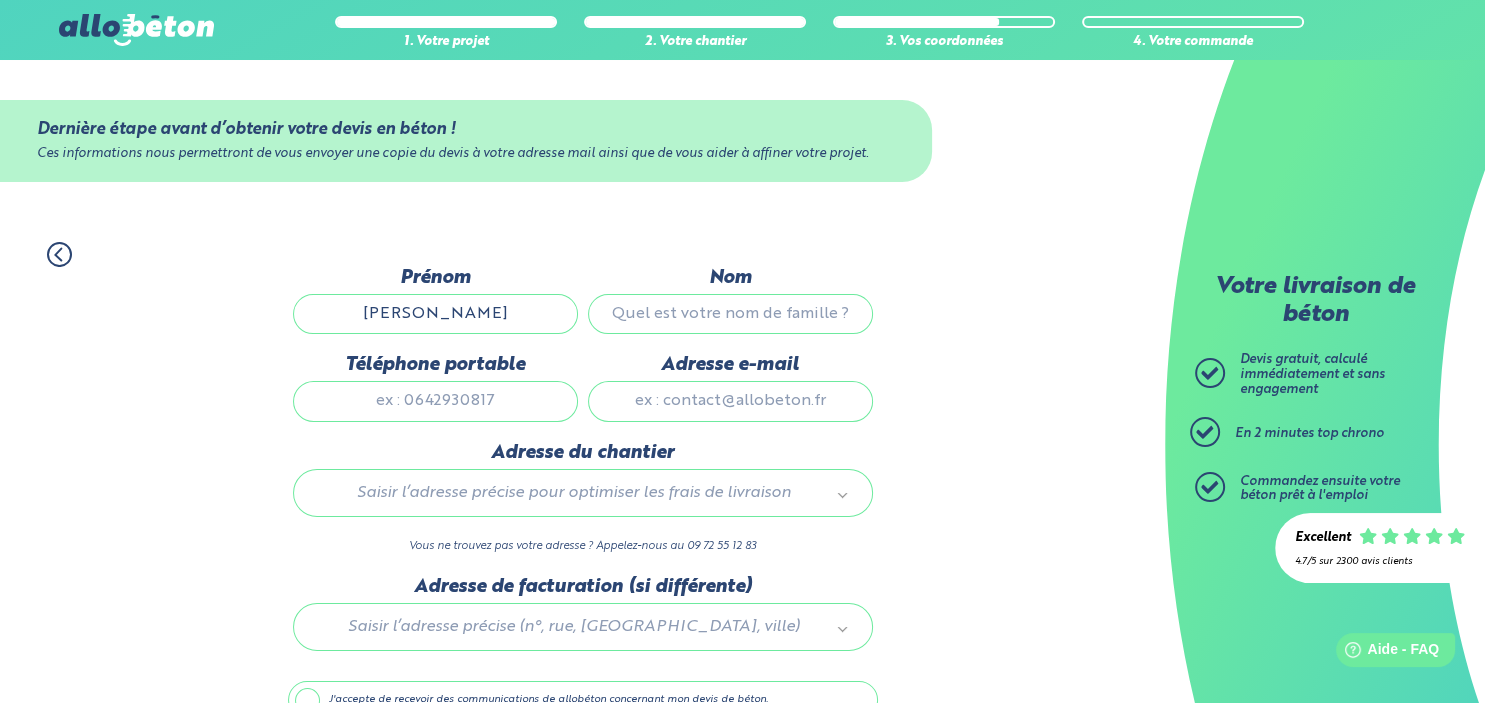 paste on "Barsuk" 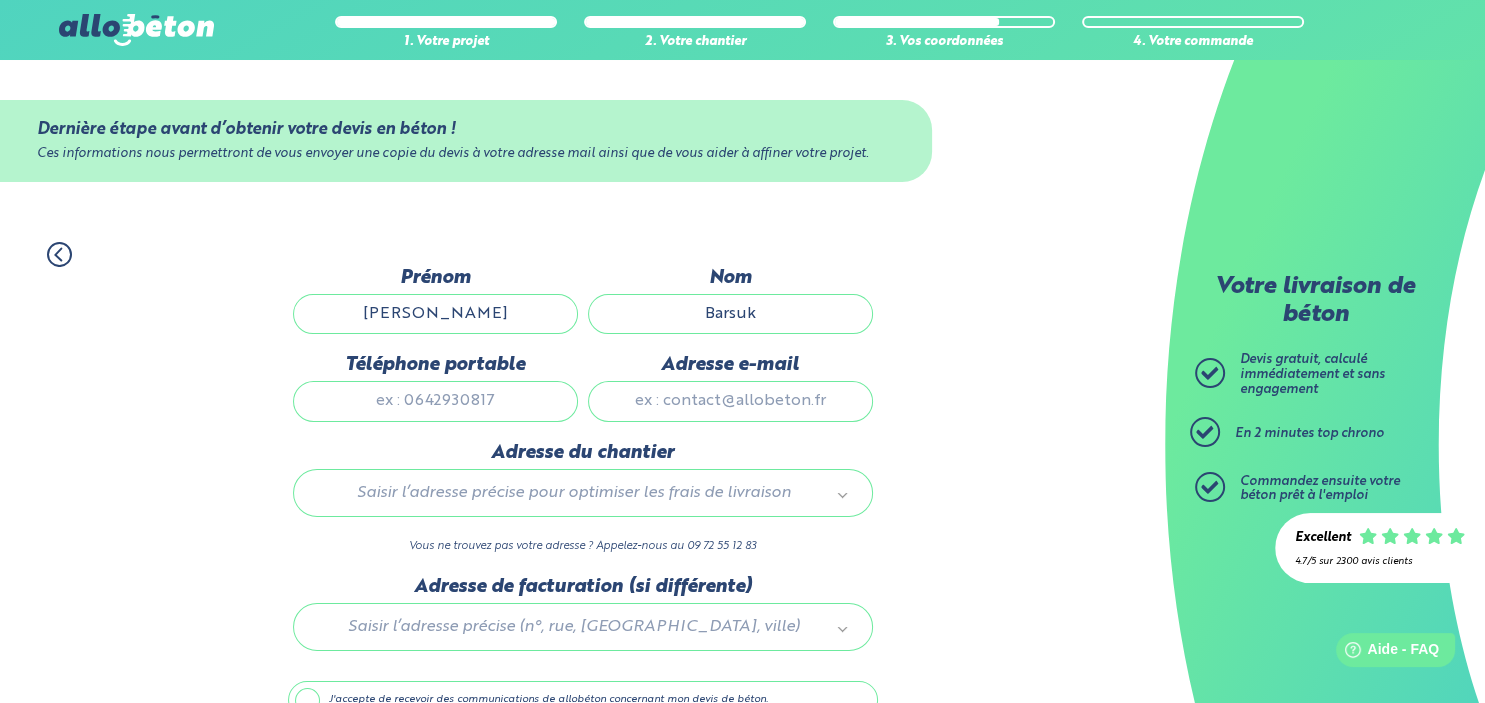 type on "Barsuk" 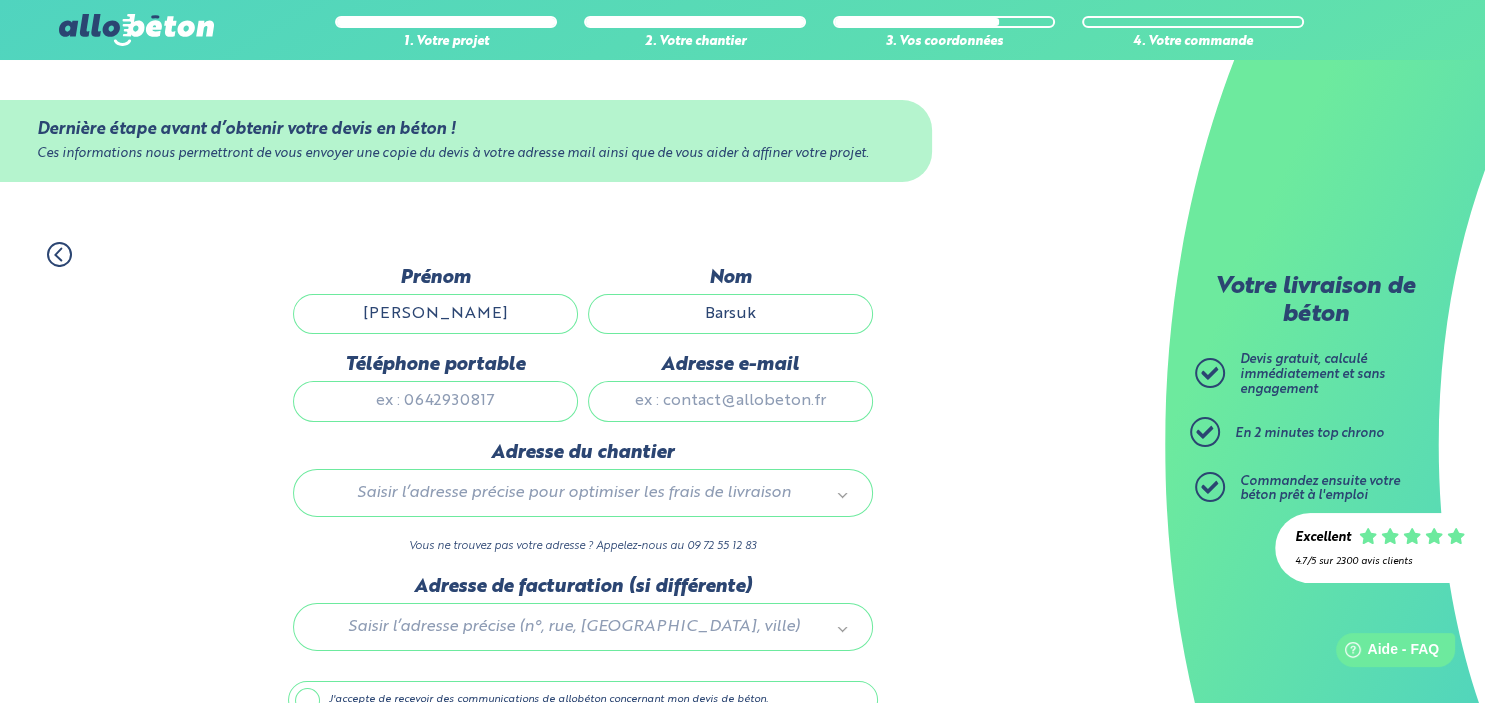 click on "Téléphone portable" at bounding box center [435, 401] 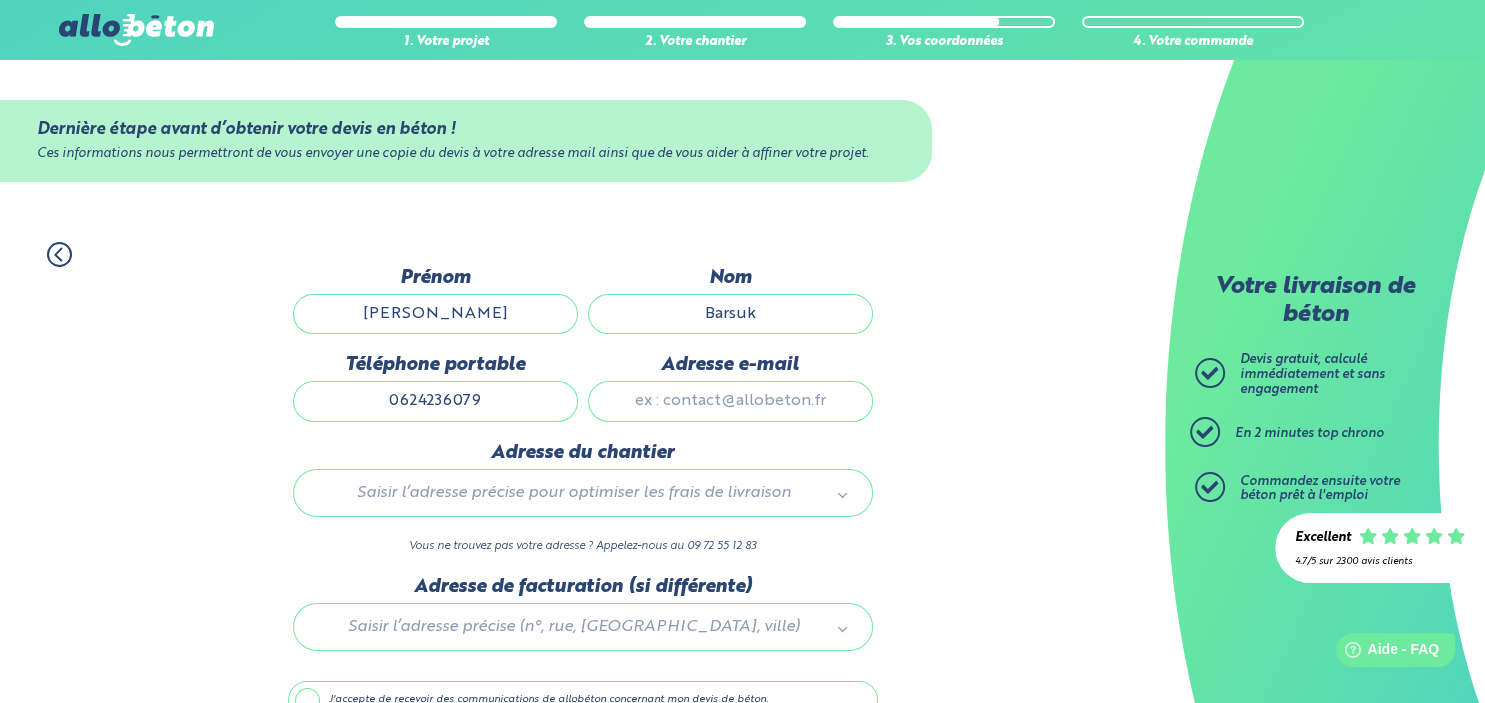type on "0624236079" 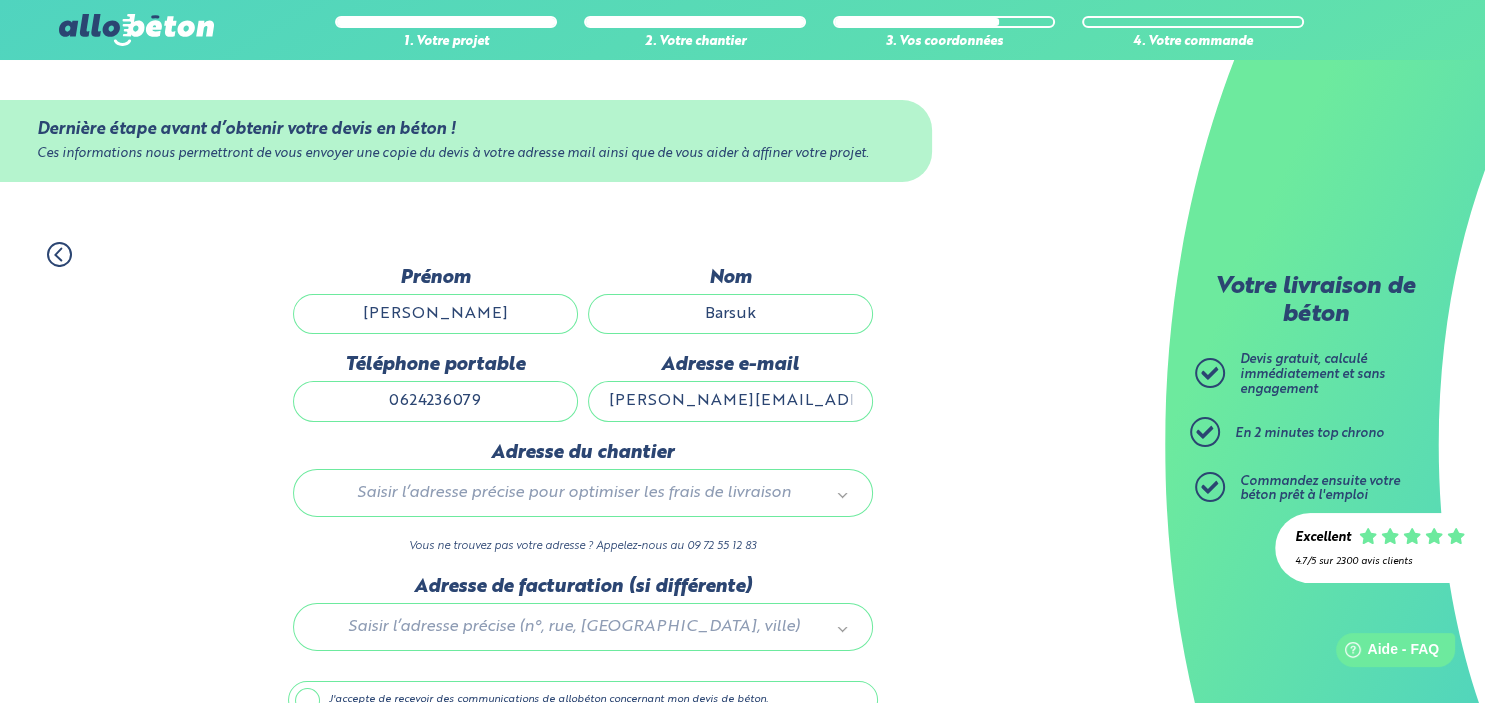type on "[PERSON_NAME][EMAIL_ADDRESS][DOMAIN_NAME]" 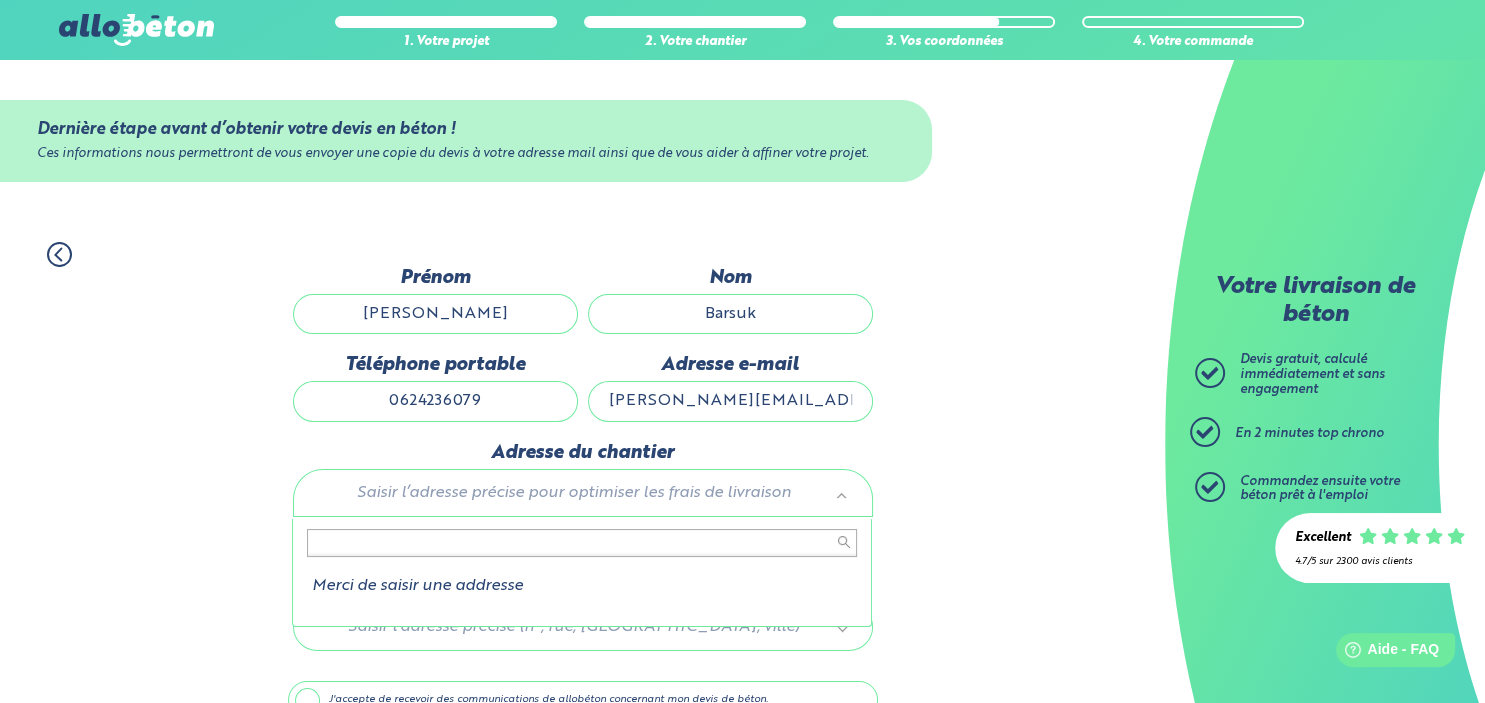click on "09 72 55 12 83
Conseils et Appel Gratuits
nos produits
le béton prêt à l'emploi
quel prix pour un m³ de béton ?
la toupie béton" at bounding box center (742, 405) 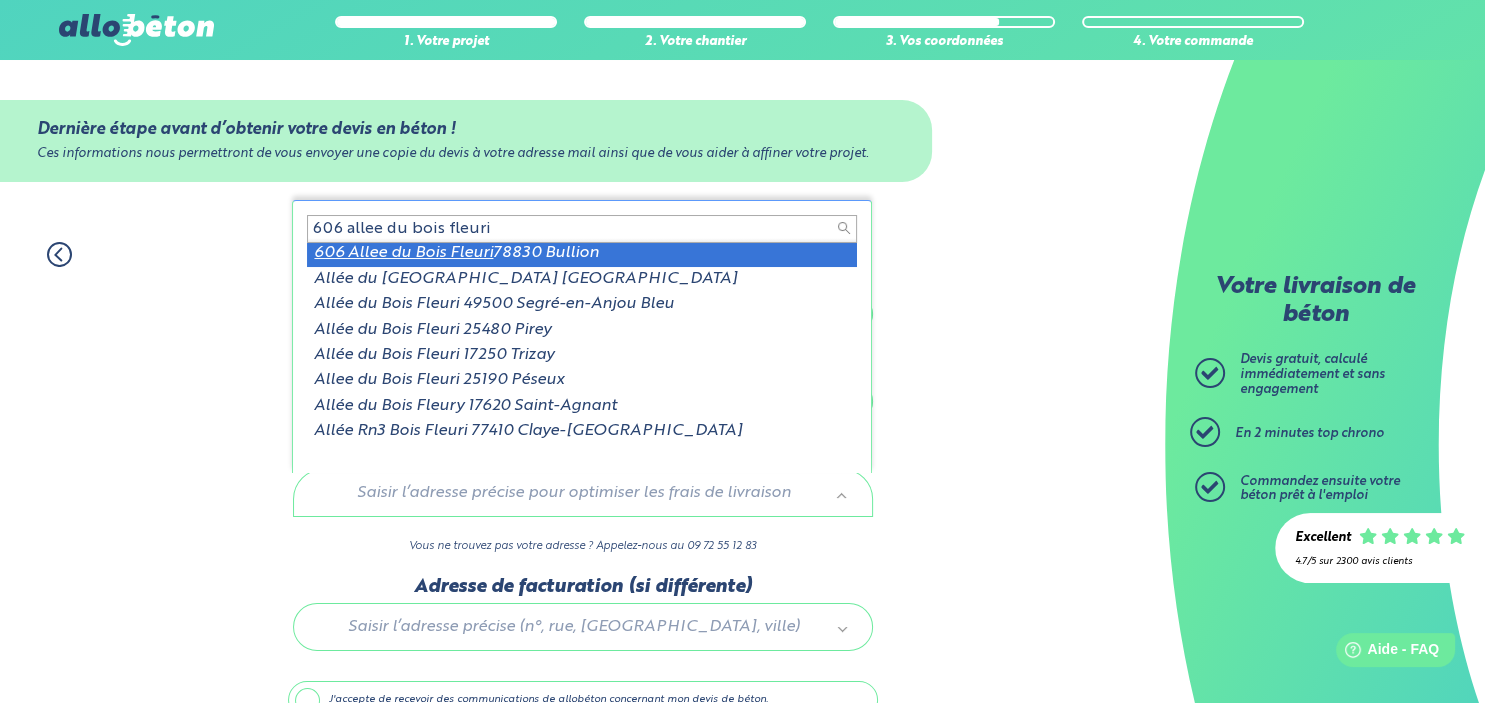 scroll, scrollTop: 0, scrollLeft: 0, axis: both 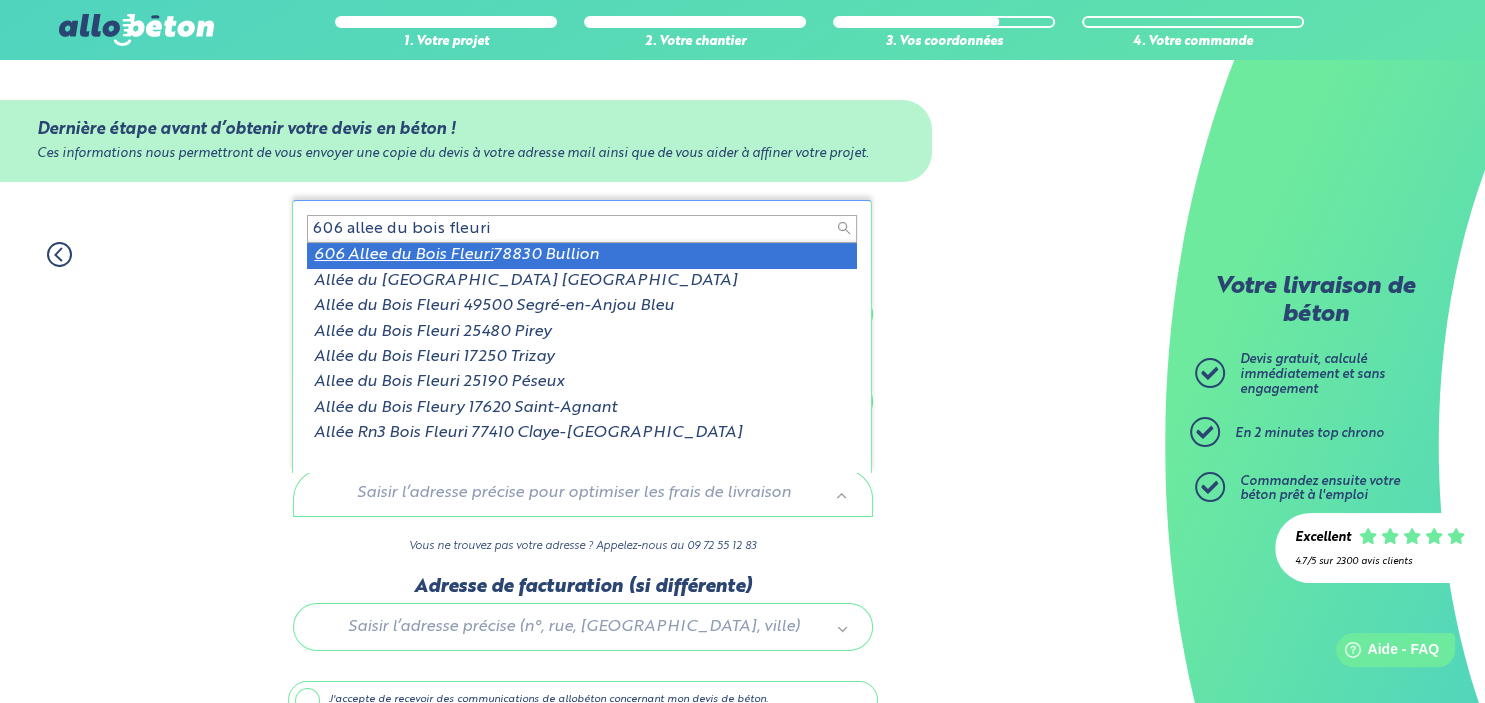 type on "606 allee du bois fleuri" 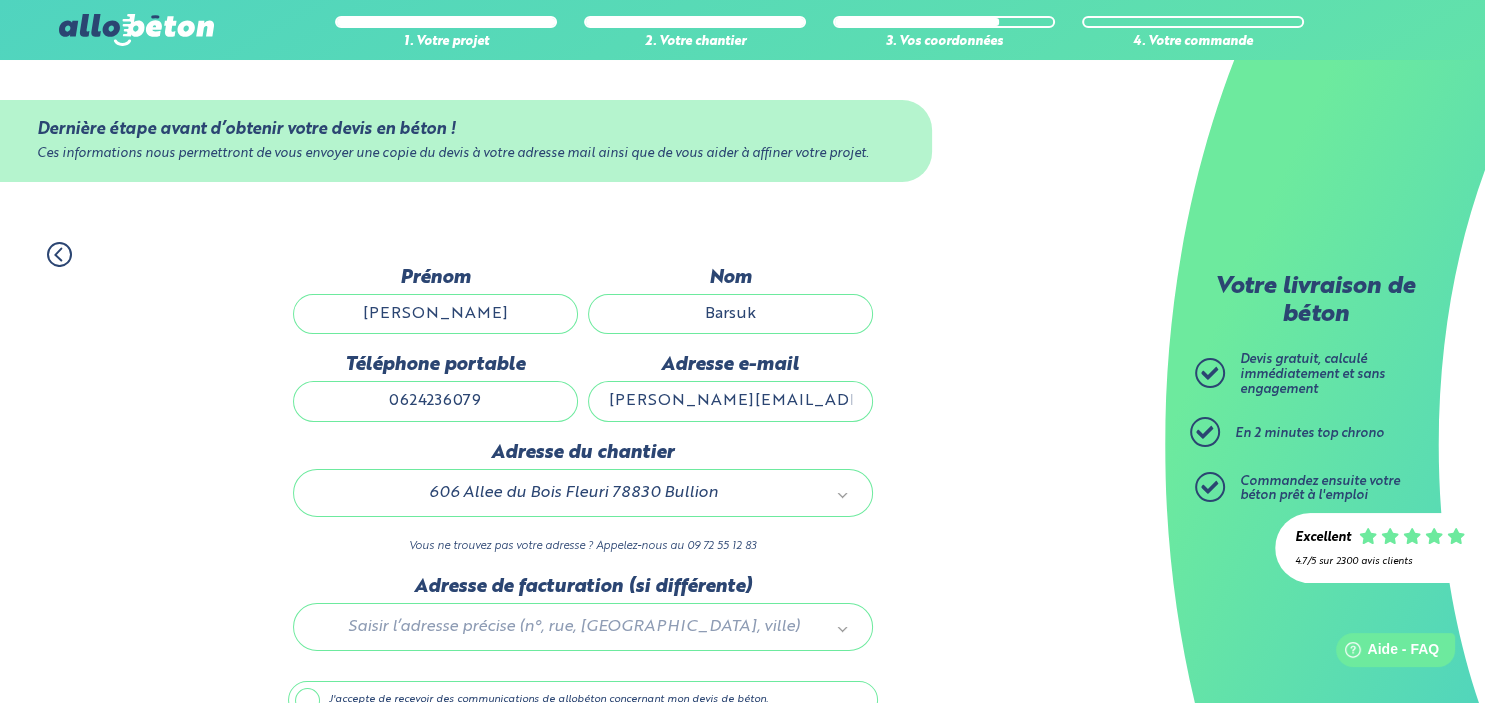 click on "1. Votre projet
2. Votre chantier
3. Vos coordonnées
4. Votre commande
Dernière étape avant d’obtenir votre devis en béton !
Ces informations nous permettront de vous envoyer une copie du devis à votre adresse mail ainsi que de vous aider à affiner votre projet.
Nom de l'entreprise
Prénom [PERSON_NAME]              Téléphone portable [PHONE_NUMBER]              Adresse e-mail" at bounding box center (582, 516) 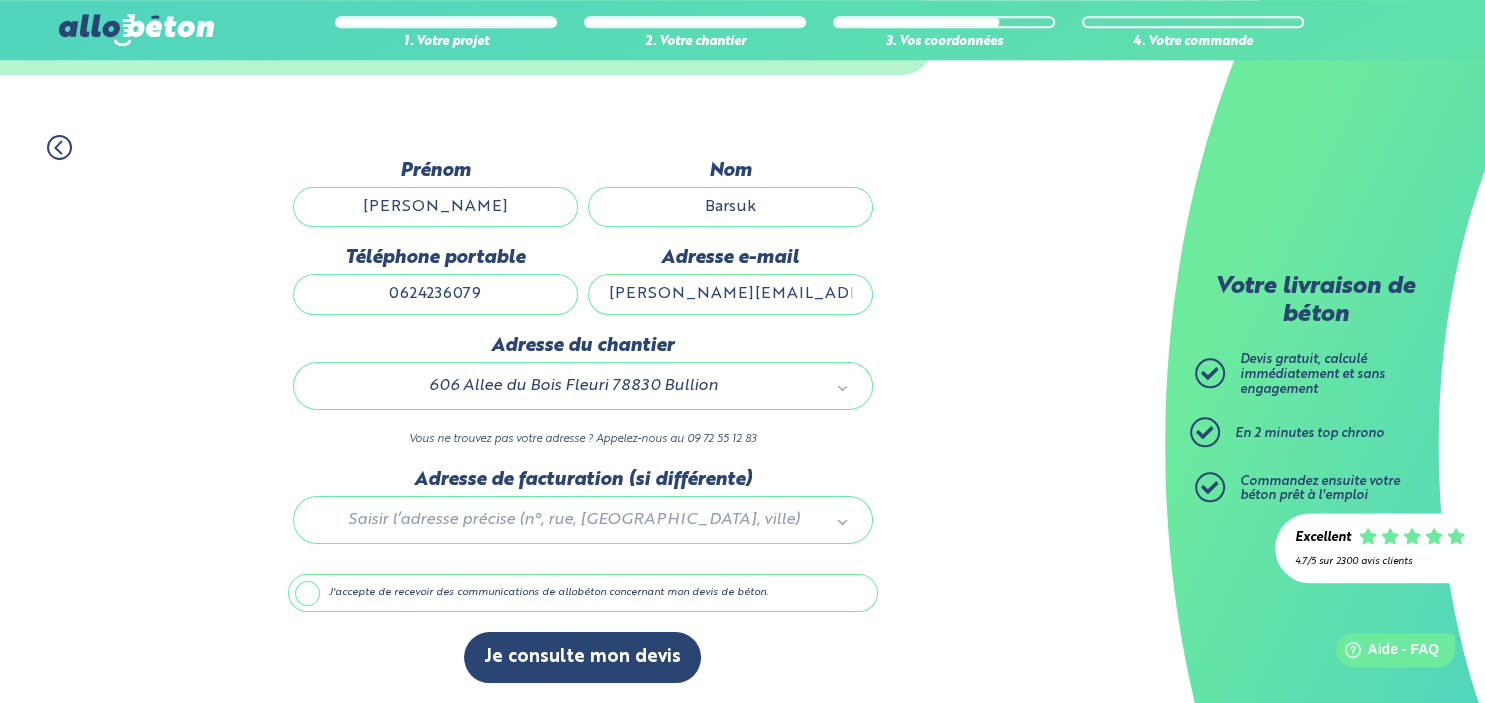 scroll, scrollTop: 112, scrollLeft: 0, axis: vertical 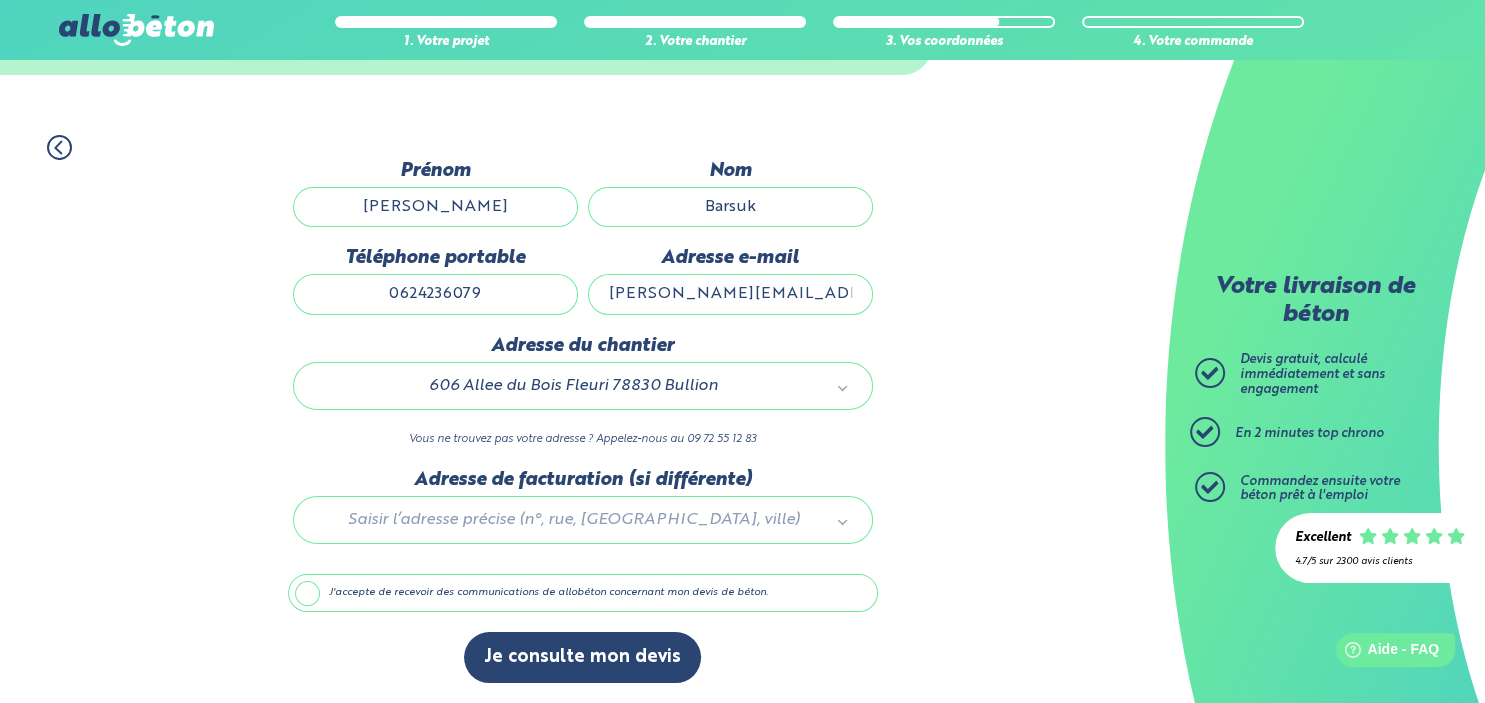click on "J'accepte de recevoir des communications de allobéton concernant mon devis de béton." at bounding box center (583, 593) 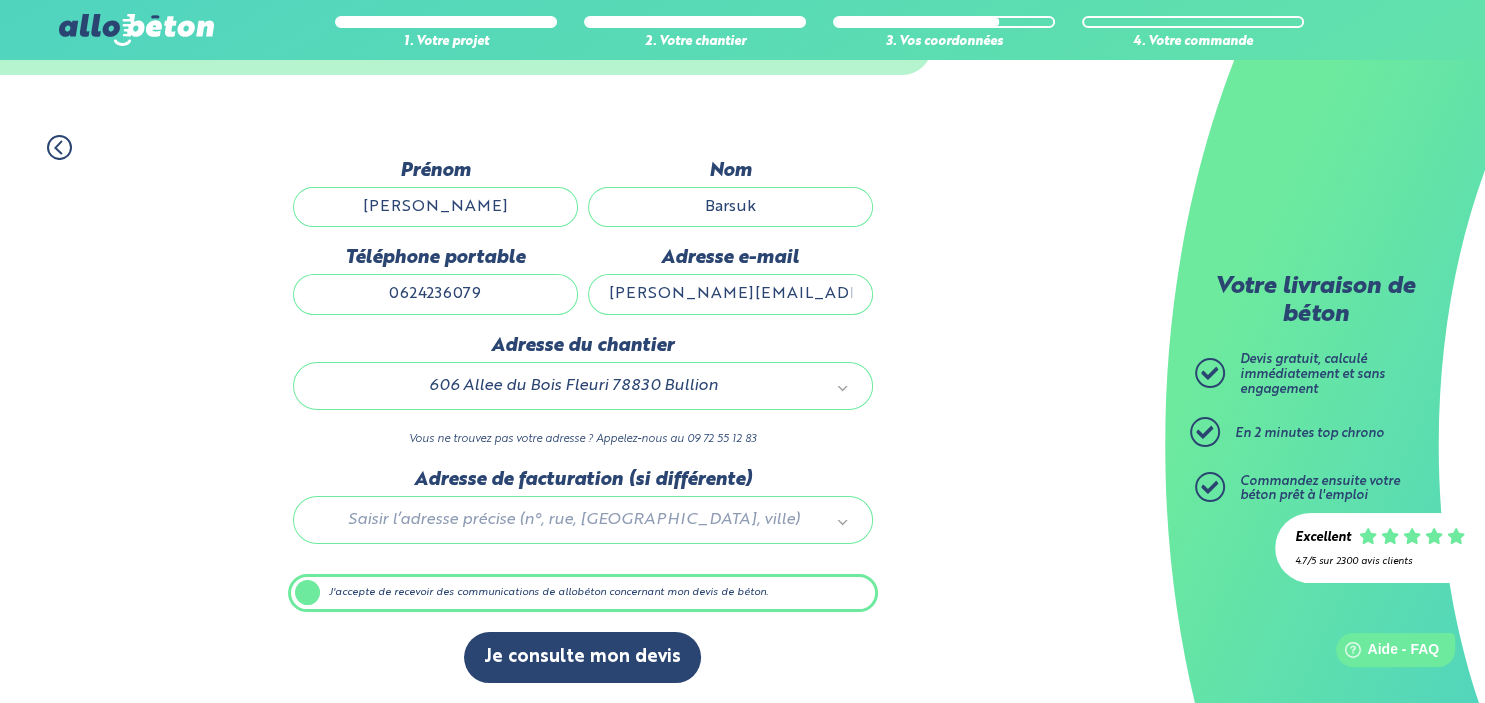 scroll, scrollTop: 112, scrollLeft: 0, axis: vertical 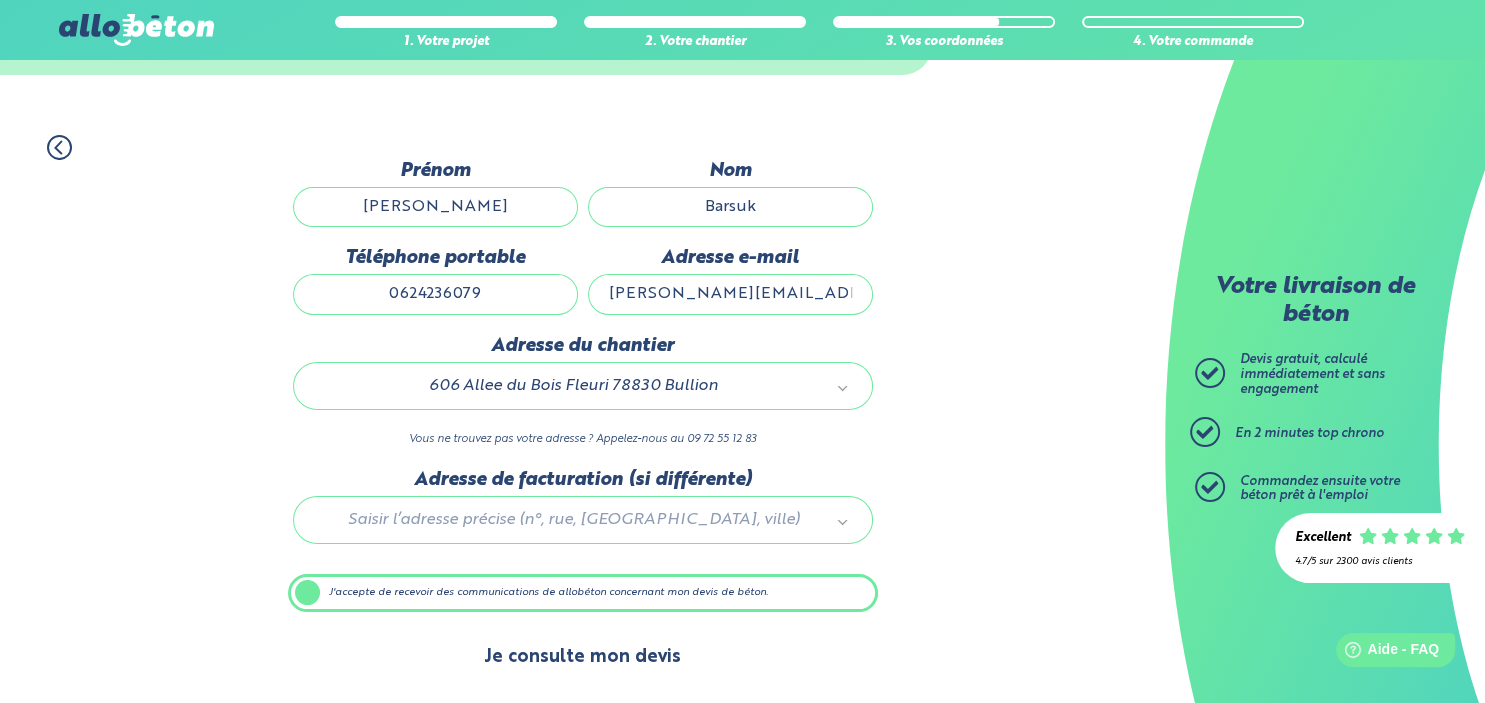 click on "Je consulte mon devis" at bounding box center (582, 657) 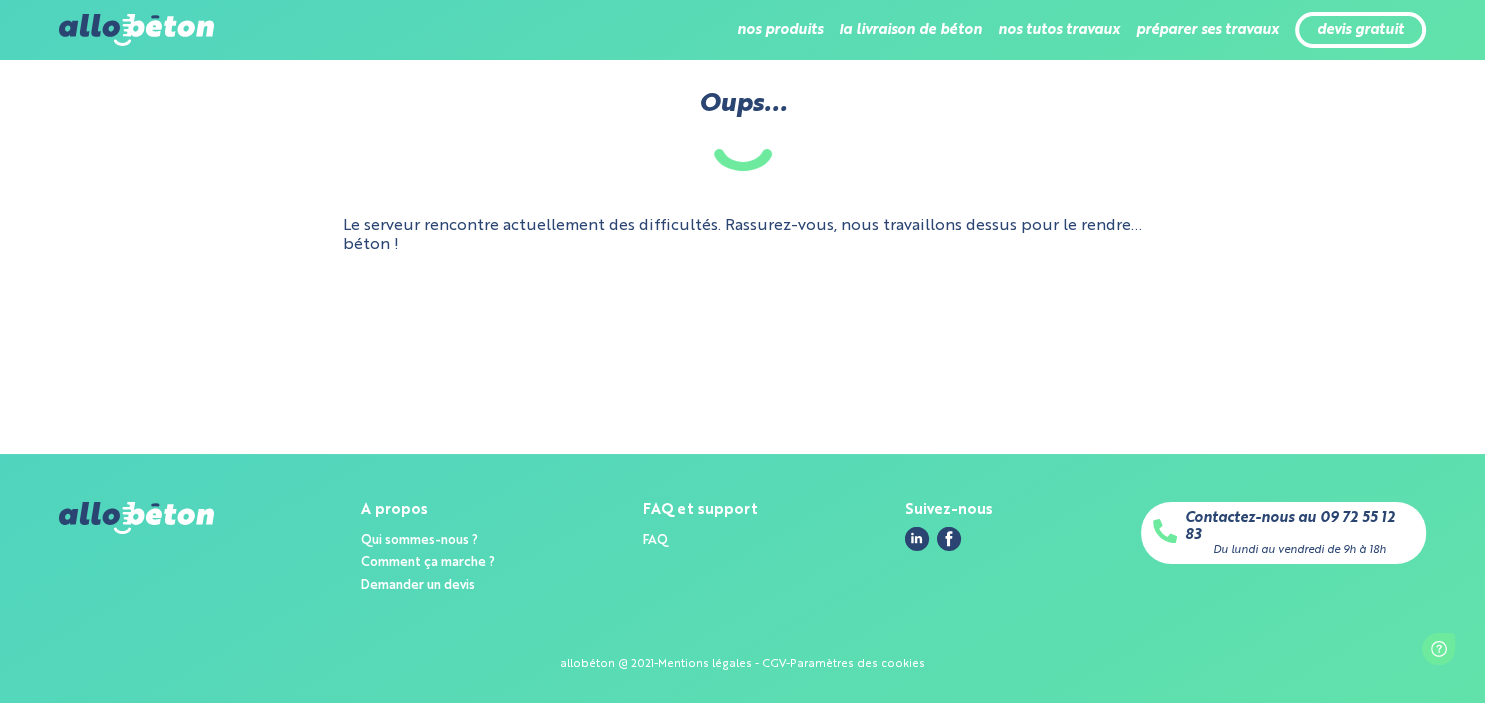 scroll, scrollTop: 0, scrollLeft: 0, axis: both 